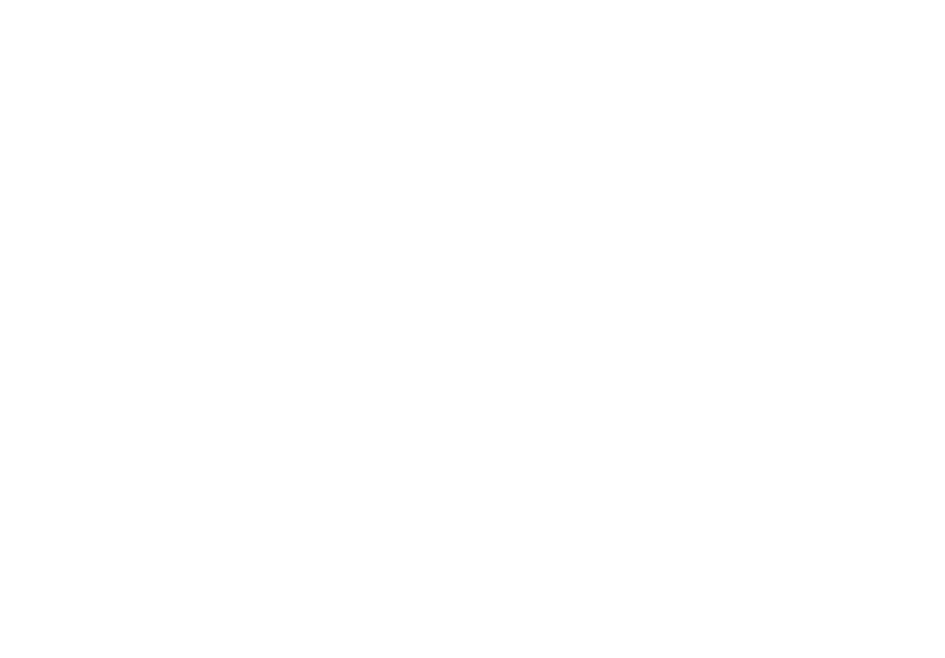 scroll, scrollTop: 0, scrollLeft: 0, axis: both 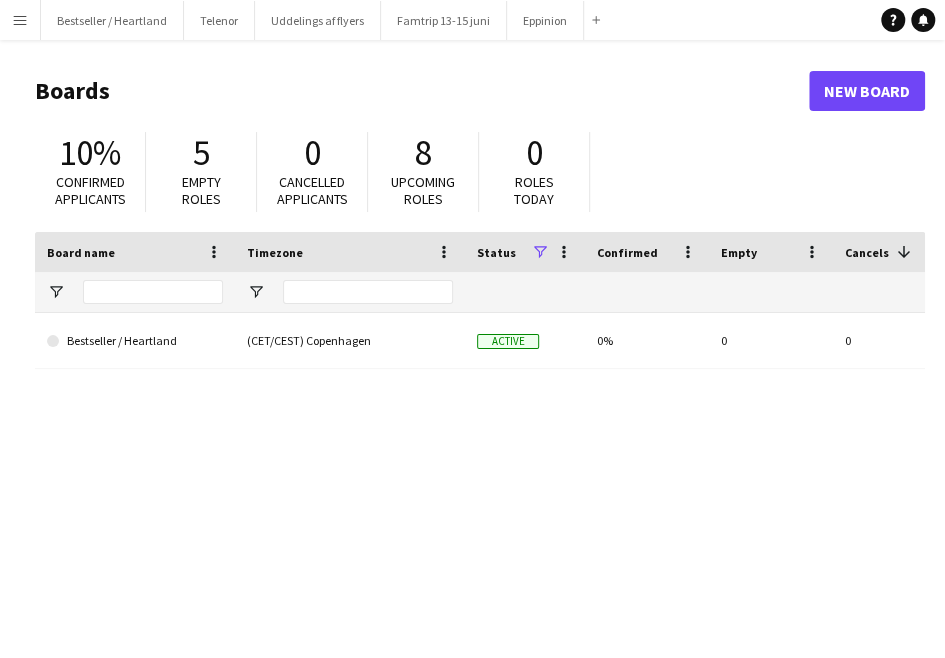 click on "Menu" at bounding box center (20, 20) 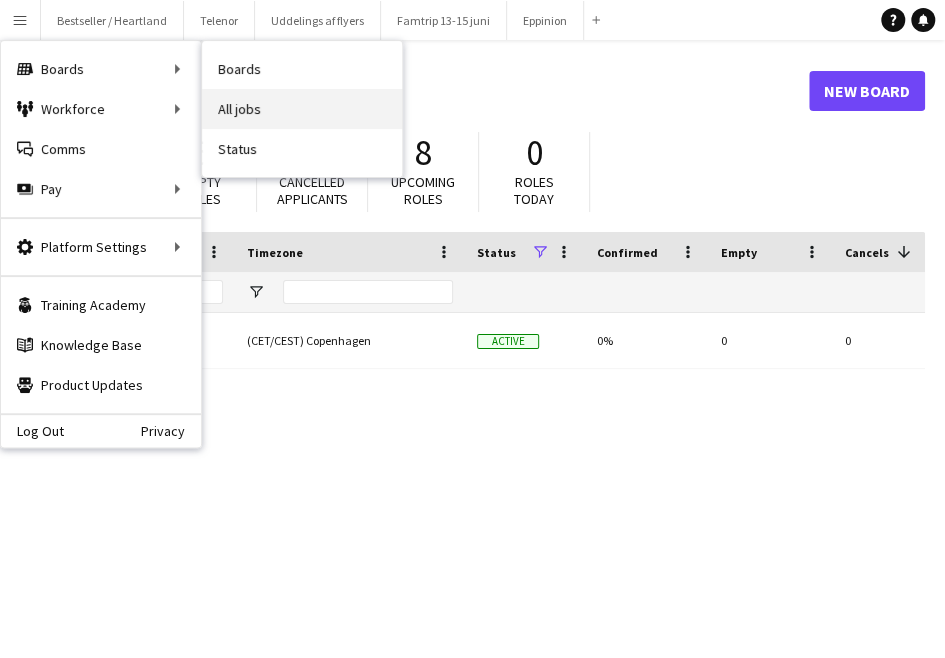 click on "All jobs" at bounding box center [302, 109] 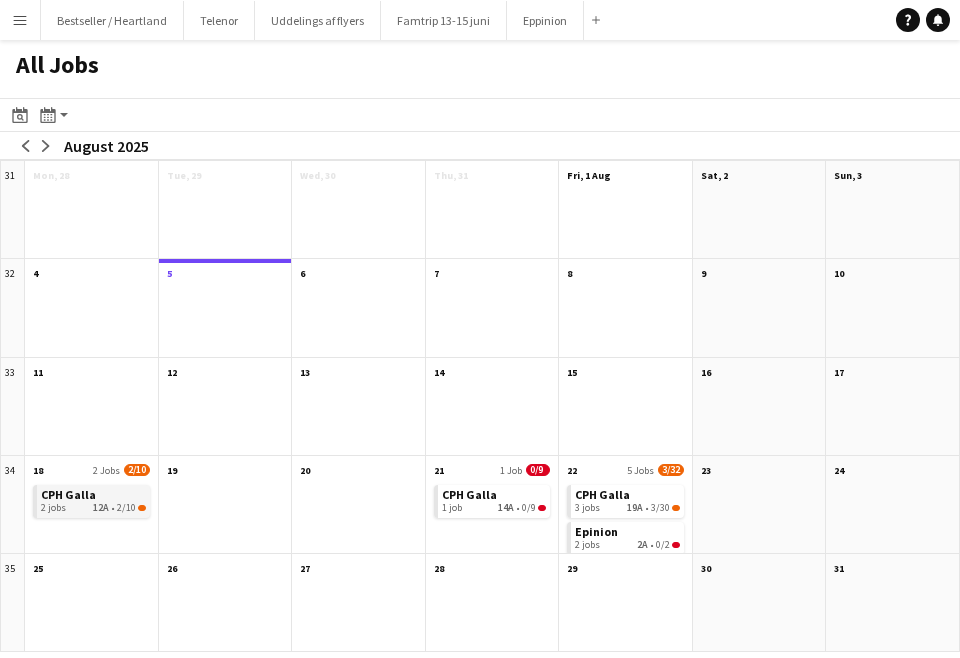 click on "2/10" 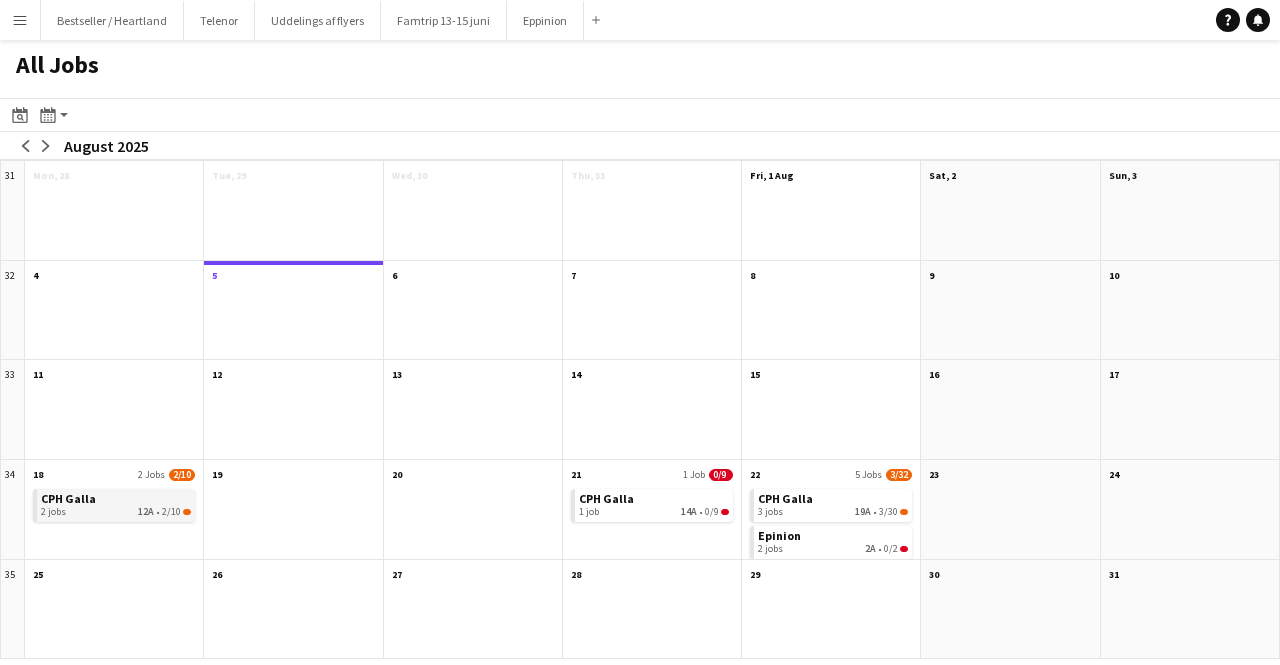 click on "12A" 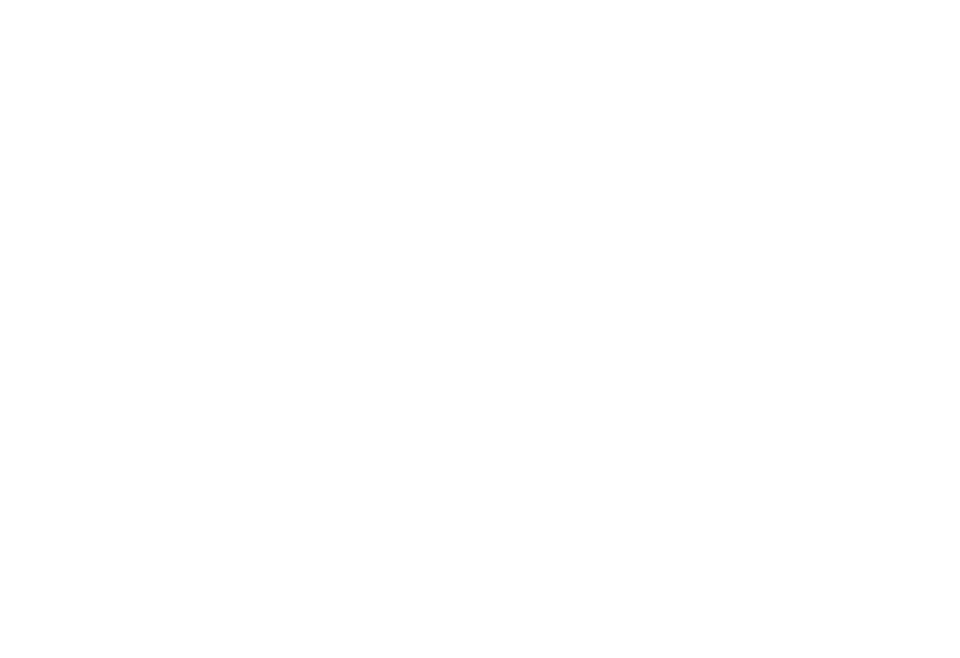 scroll, scrollTop: 0, scrollLeft: 0, axis: both 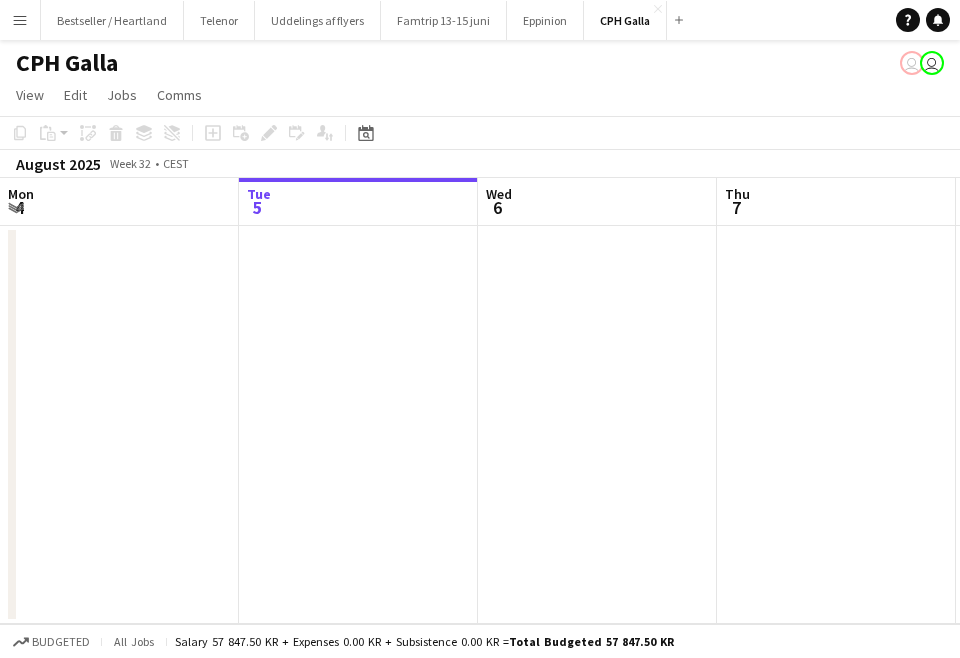 drag, startPoint x: 523, startPoint y: 425, endPoint x: 72, endPoint y: 410, distance: 451.2494 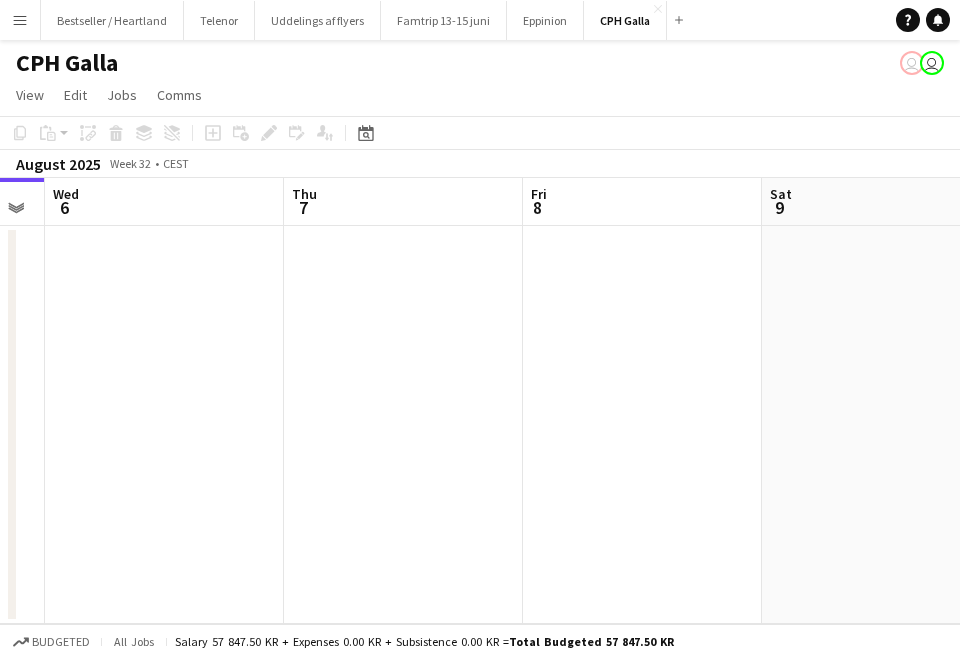 drag, startPoint x: 672, startPoint y: 342, endPoint x: 203, endPoint y: 329, distance: 469.18015 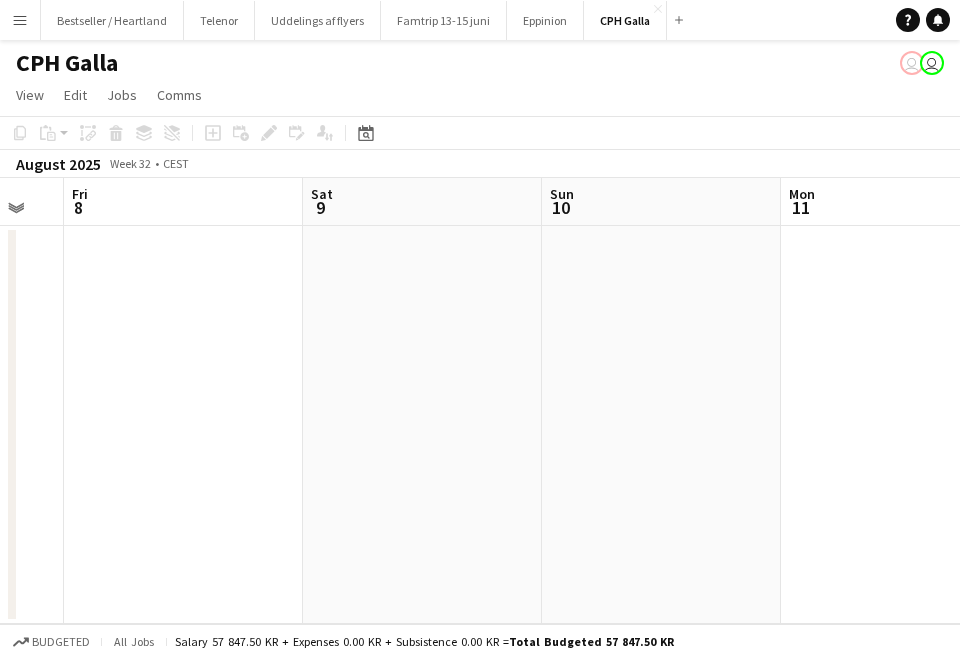 drag, startPoint x: 648, startPoint y: 341, endPoint x: 146, endPoint y: 333, distance: 502.06375 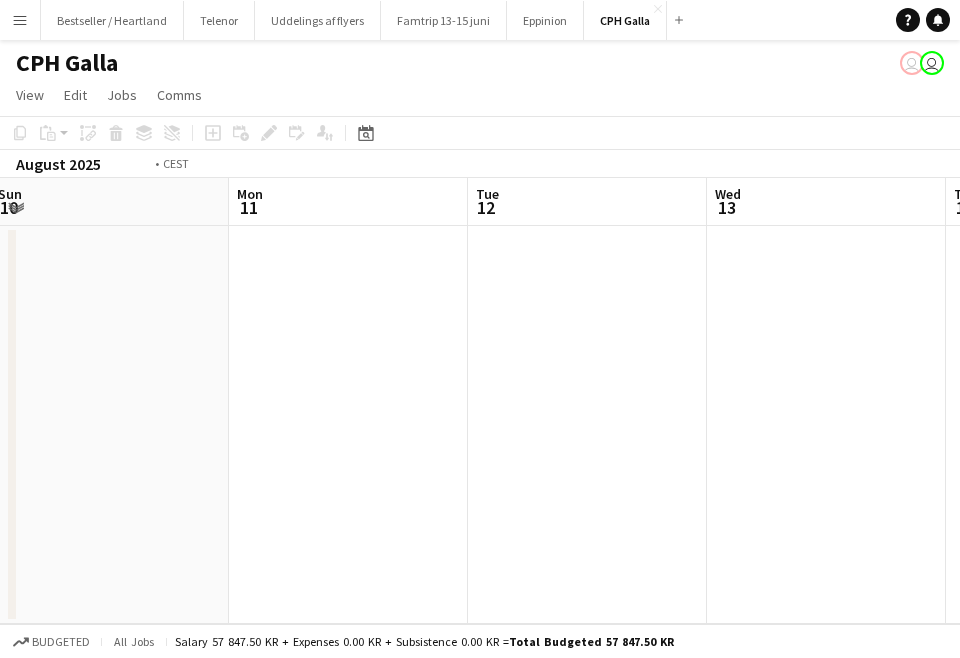 drag, startPoint x: 636, startPoint y: 327, endPoint x: 90, endPoint y: 301, distance: 546.6187 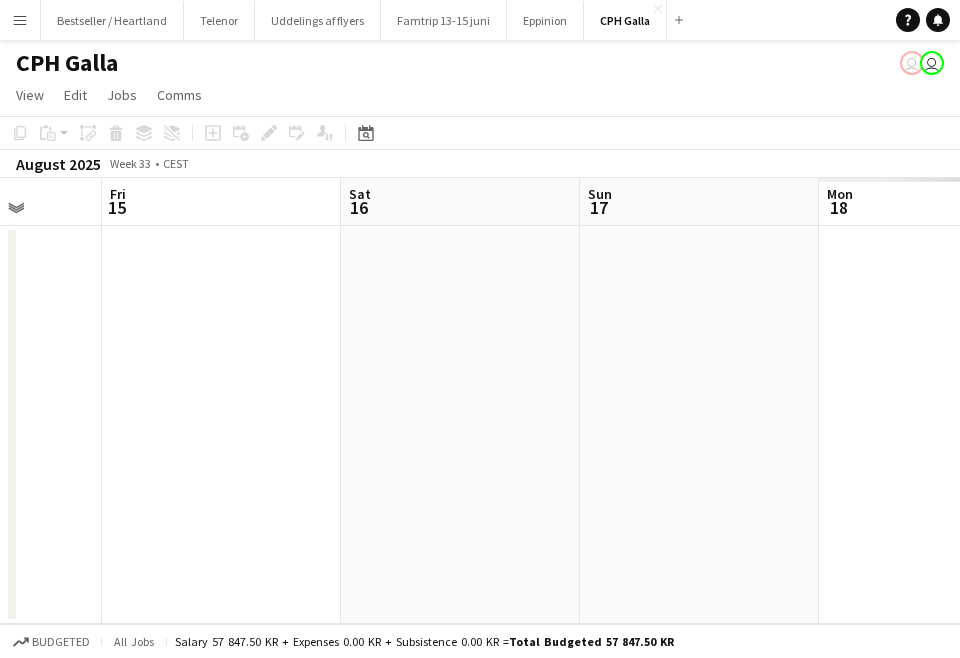 drag, startPoint x: 582, startPoint y: 329, endPoint x: 30, endPoint y: 400, distance: 556.54736 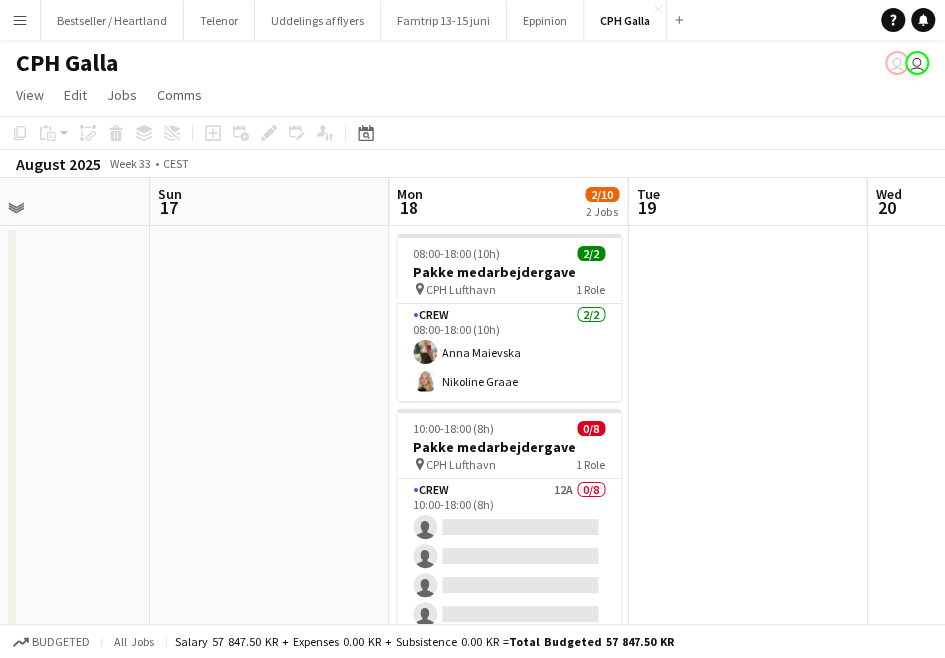 drag, startPoint x: 484, startPoint y: 422, endPoint x: 154, endPoint y: 461, distance: 332.29654 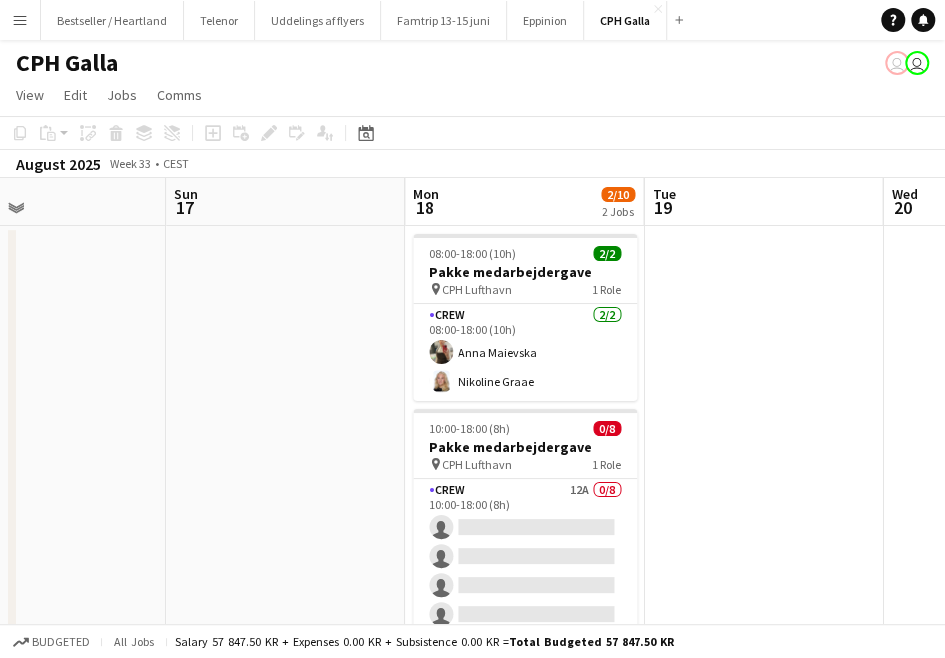 scroll, scrollTop: 0, scrollLeft: 788, axis: horizontal 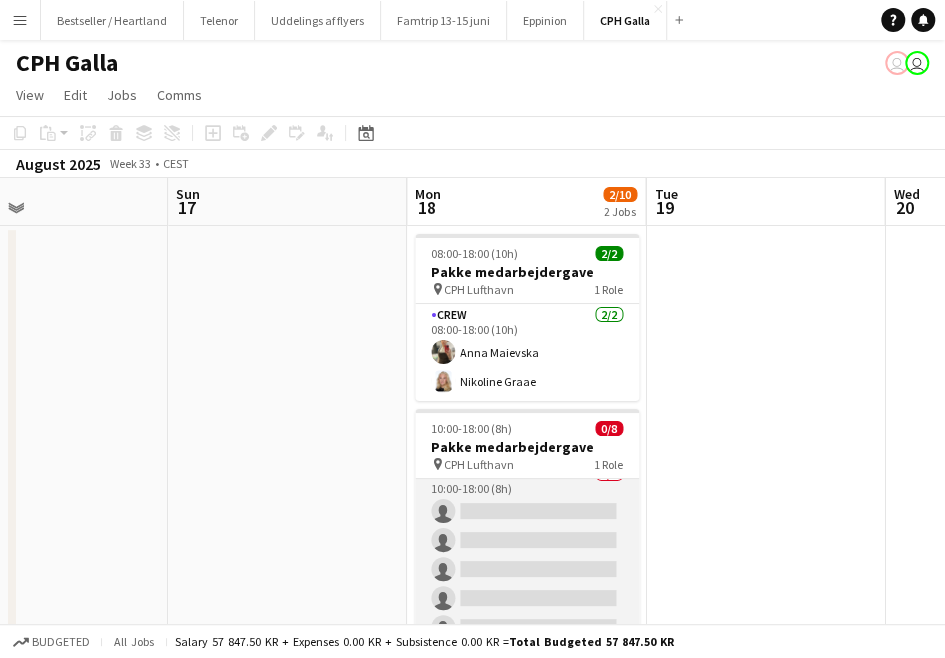 click on "Crew   12A   0/8   10:00-18:00 (8h)
single-neutral-actions
single-neutral-actions
single-neutral-actions
single-neutral-actions
single-neutral-actions
single-neutral-actions" at bounding box center (527, 598) 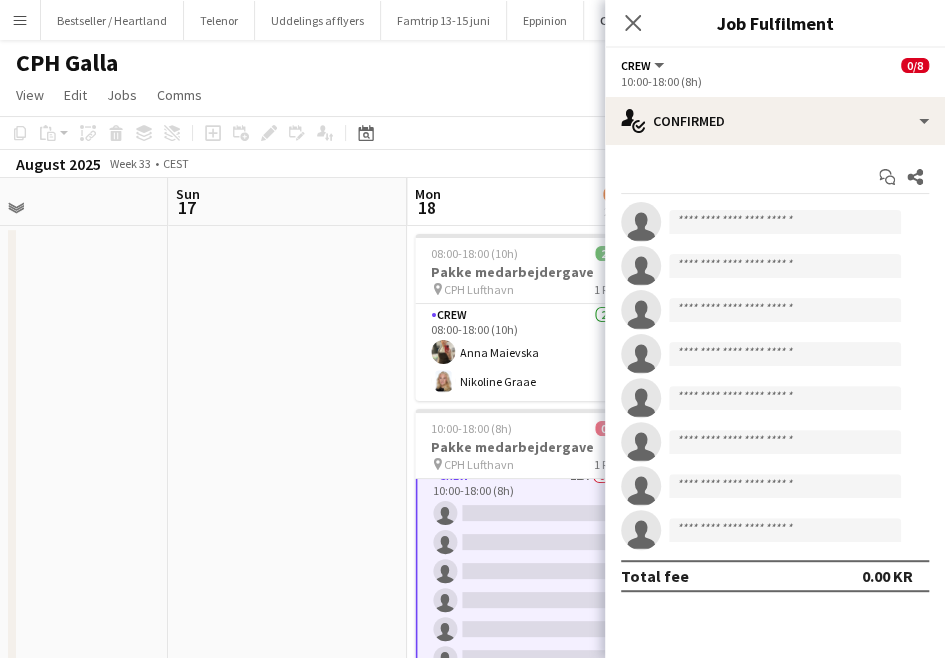 scroll, scrollTop: 18, scrollLeft: 0, axis: vertical 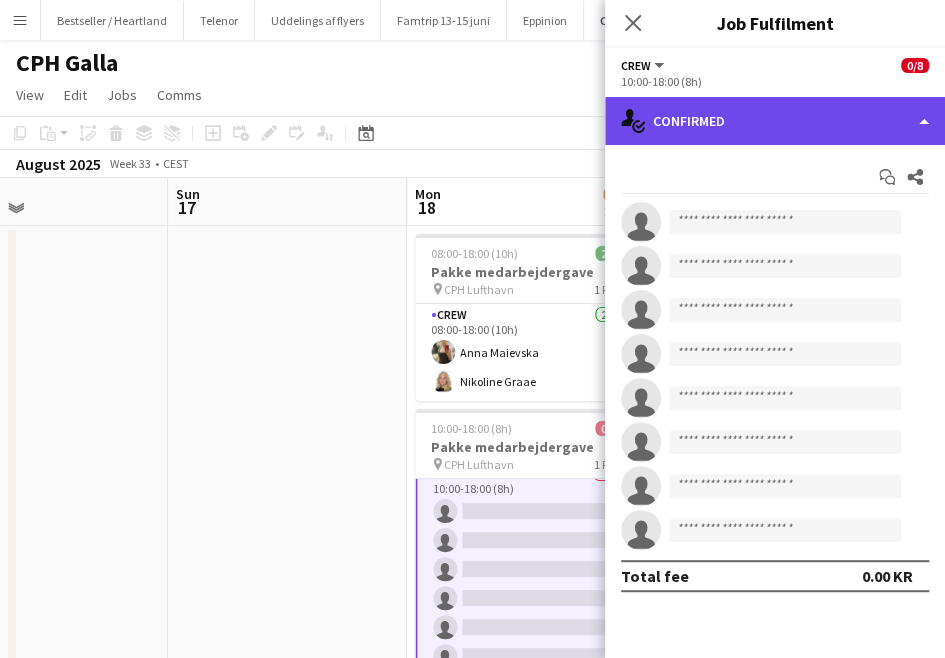 click on "single-neutral-actions-check-2
Confirmed" 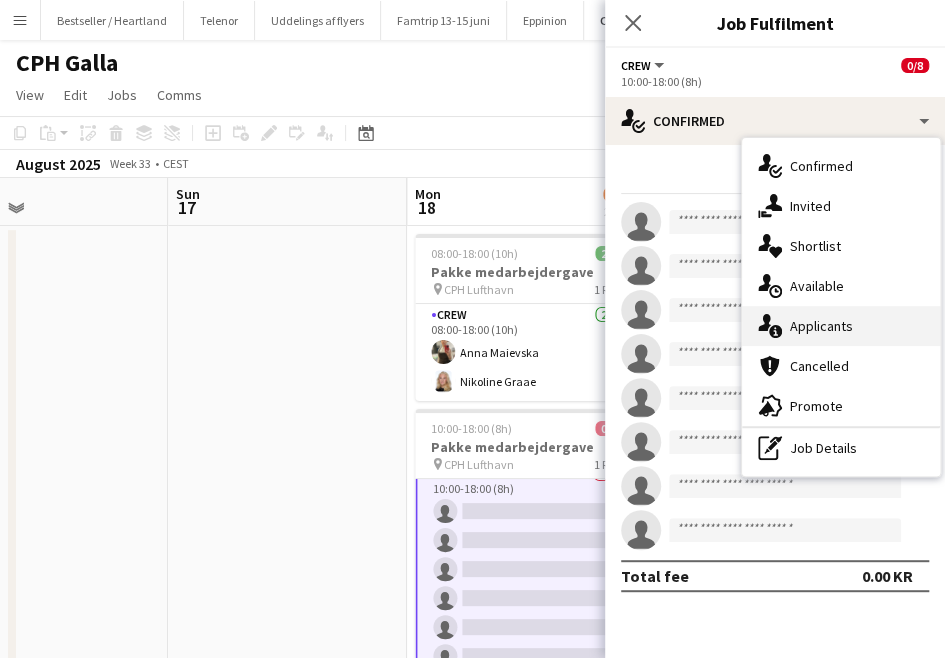 click on "single-neutral-actions-information
Applicants" at bounding box center [841, 326] 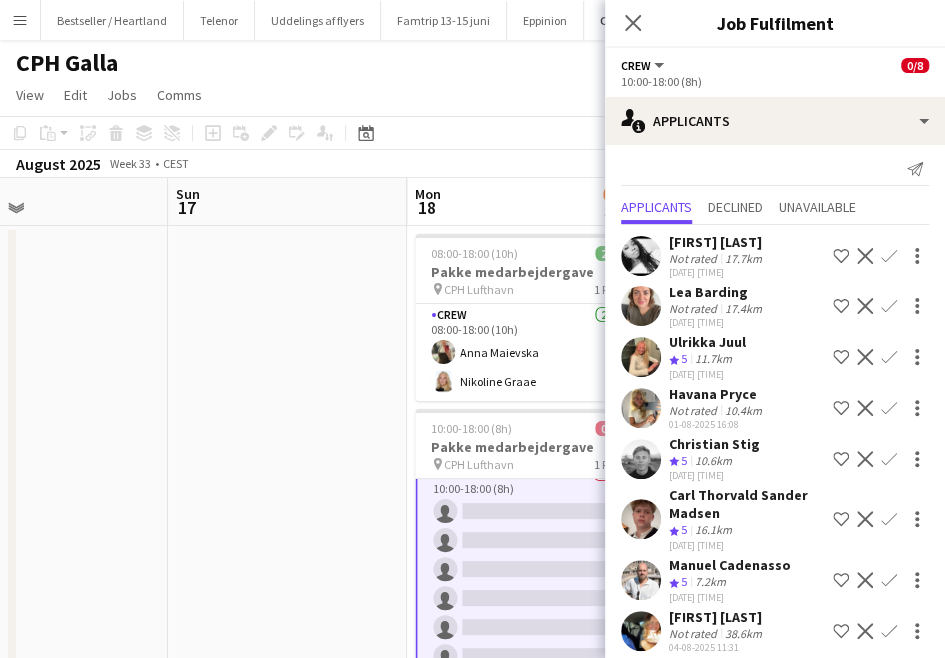 scroll, scrollTop: 170, scrollLeft: 0, axis: vertical 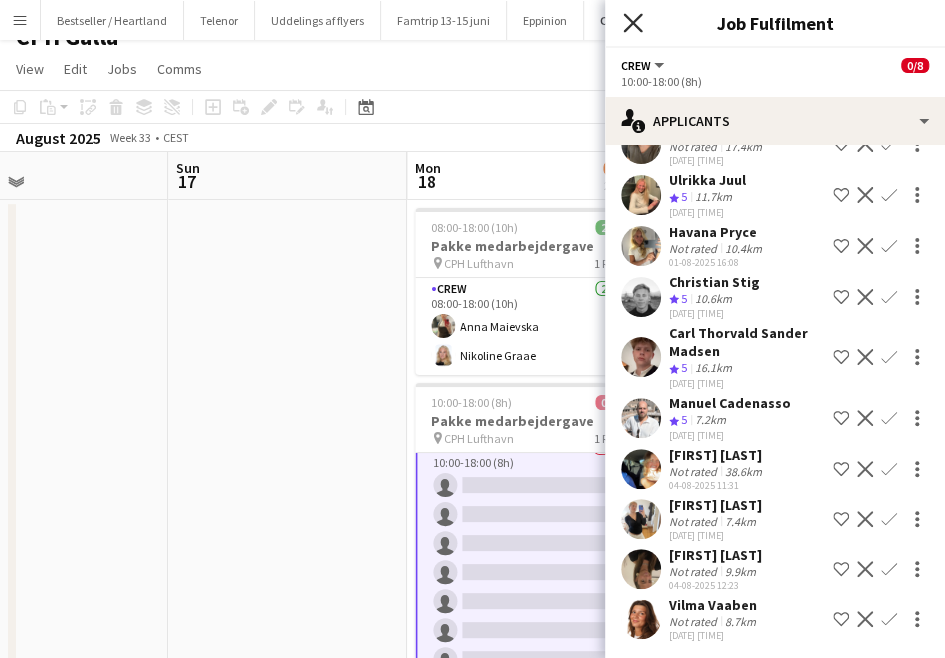 click on "Close pop-in" 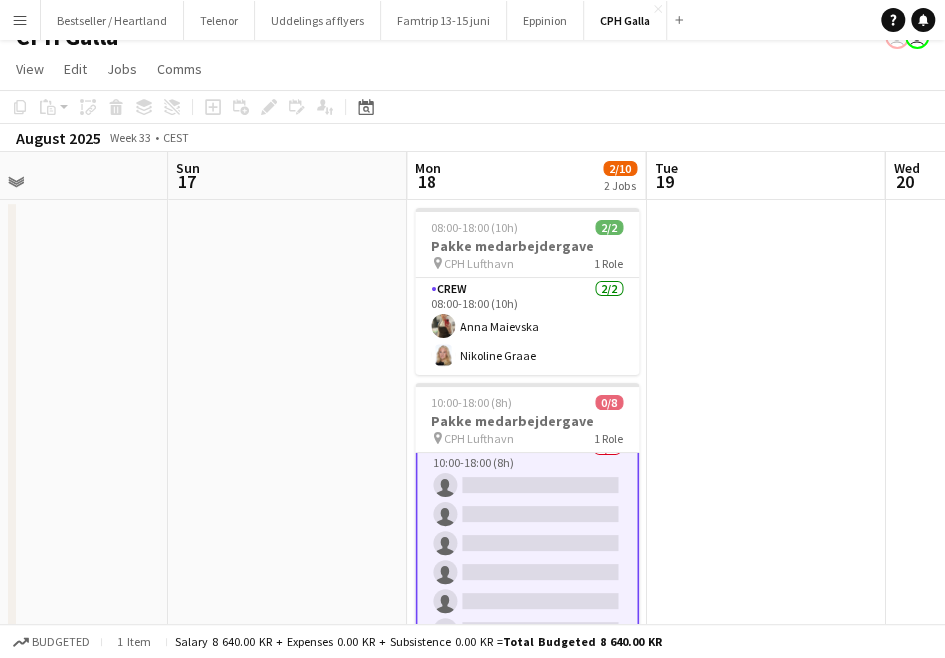 click at bounding box center (765, 676) 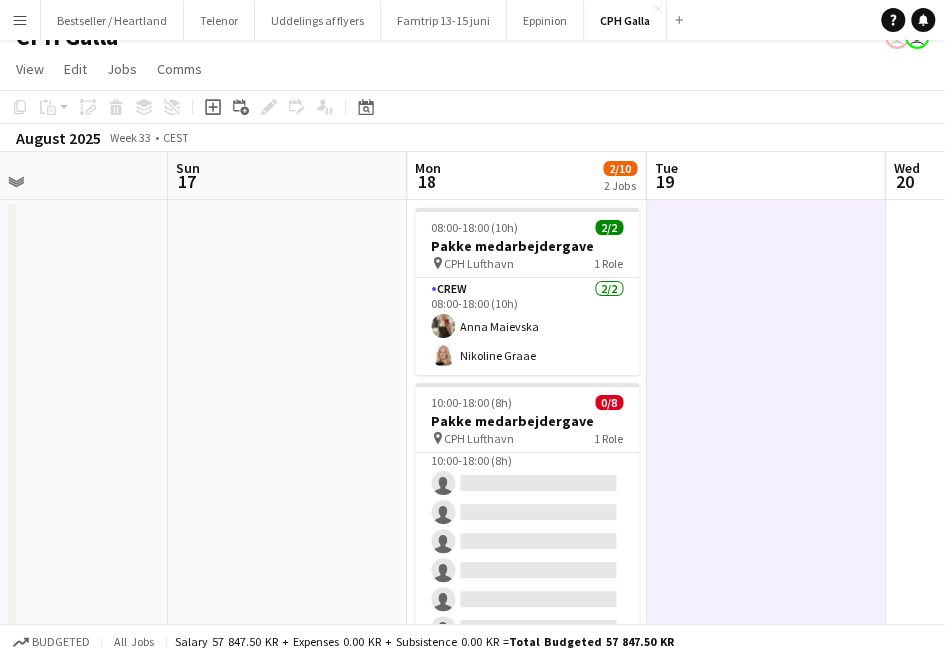 scroll, scrollTop: 16, scrollLeft: 0, axis: vertical 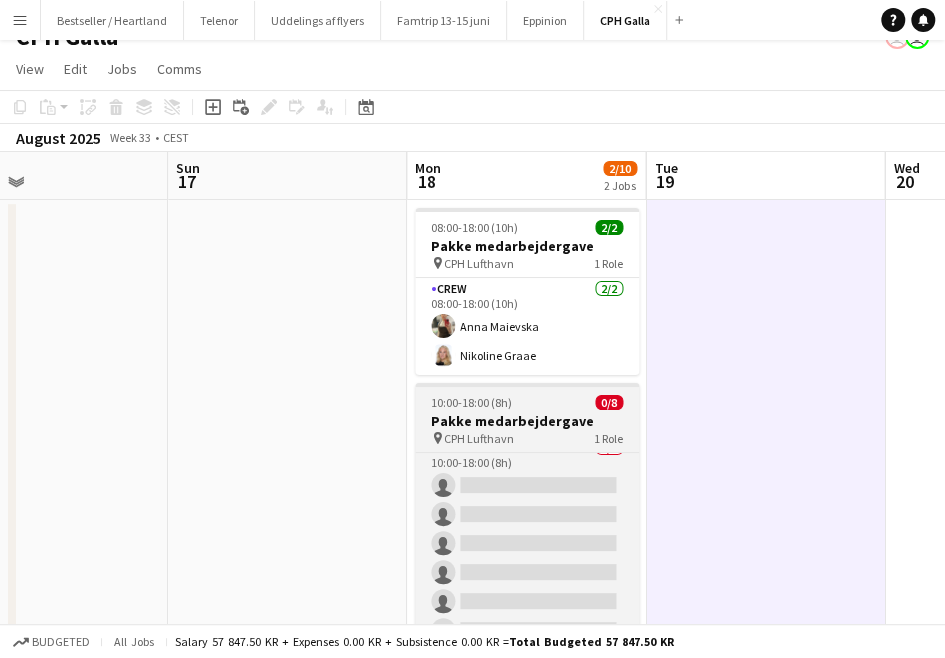 click on "Pakke medarbejdergave" at bounding box center (527, 421) 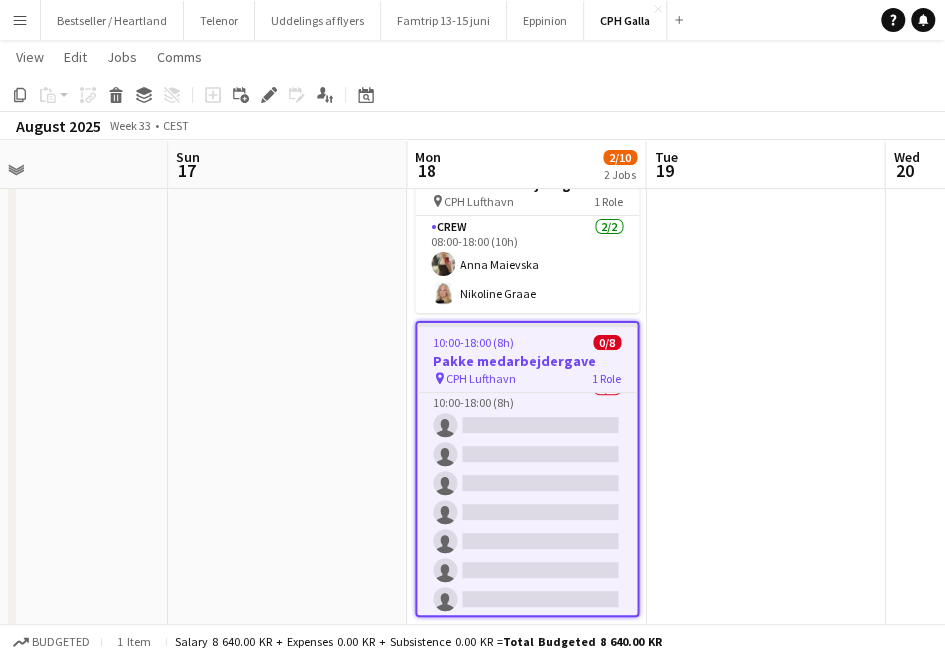 scroll, scrollTop: 87, scrollLeft: 0, axis: vertical 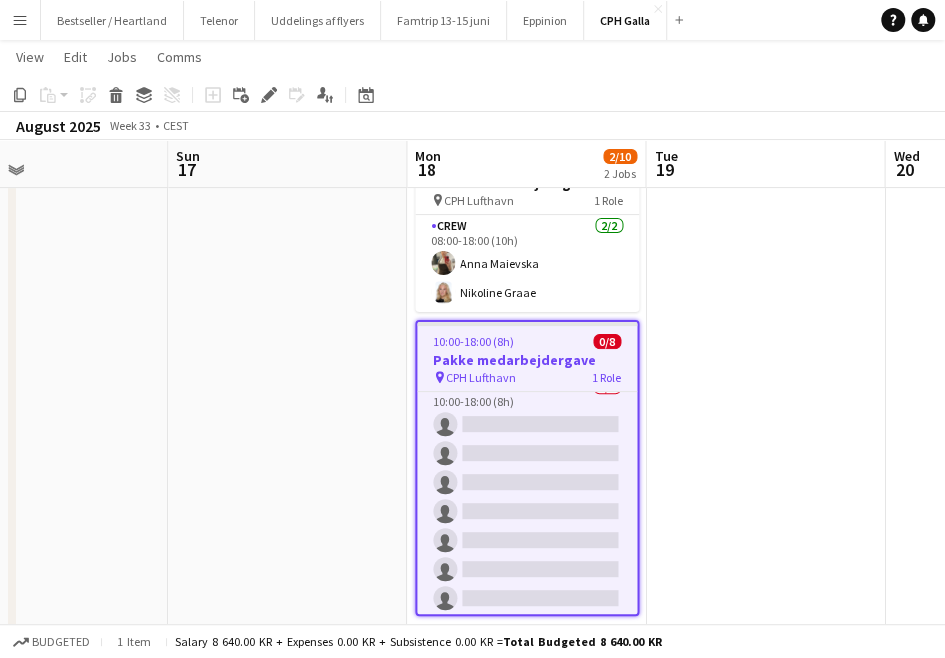 drag, startPoint x: 611, startPoint y: 384, endPoint x: 521, endPoint y: 371, distance: 90.934044 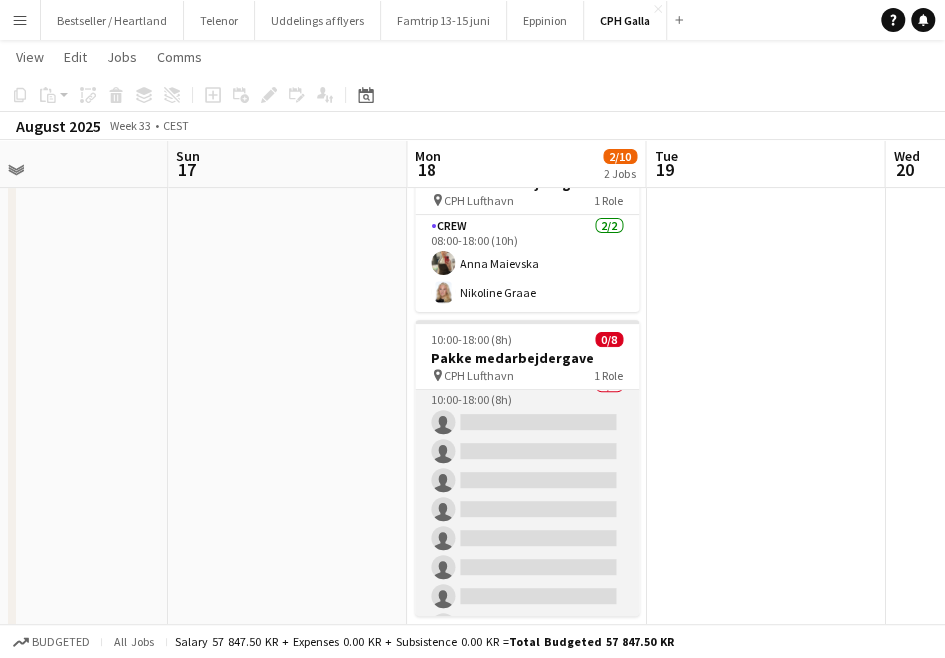 drag, startPoint x: 521, startPoint y: 371, endPoint x: 471, endPoint y: 391, distance: 53.851646 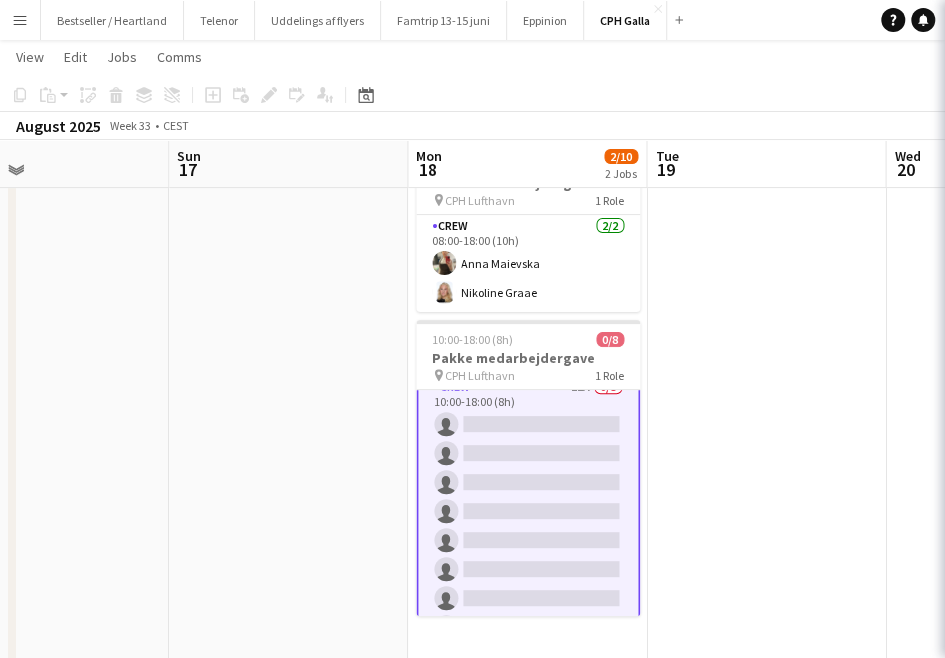 scroll, scrollTop: 18, scrollLeft: 0, axis: vertical 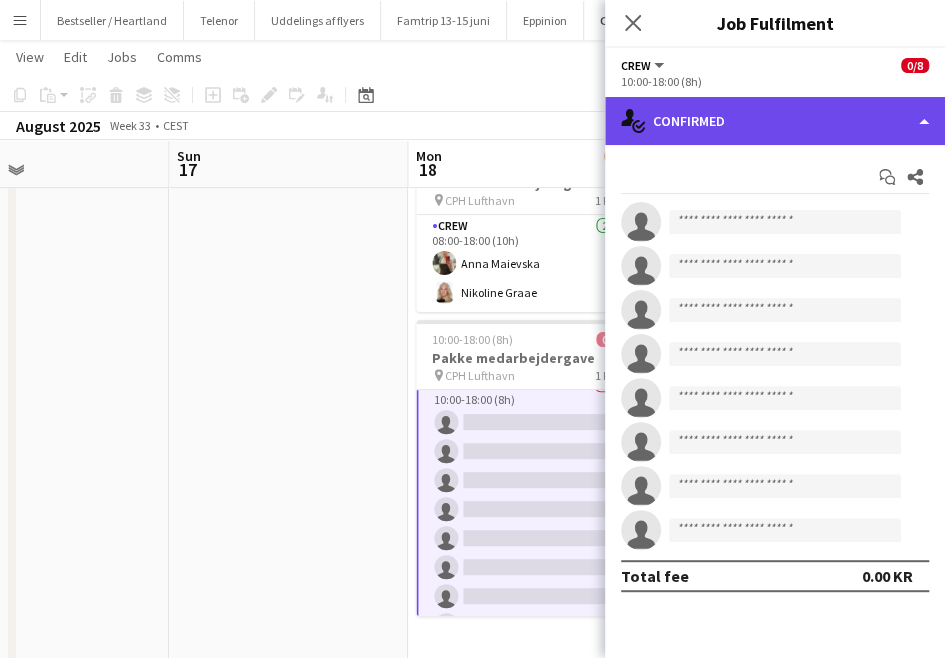 click on "single-neutral-actions-check-2
Confirmed" 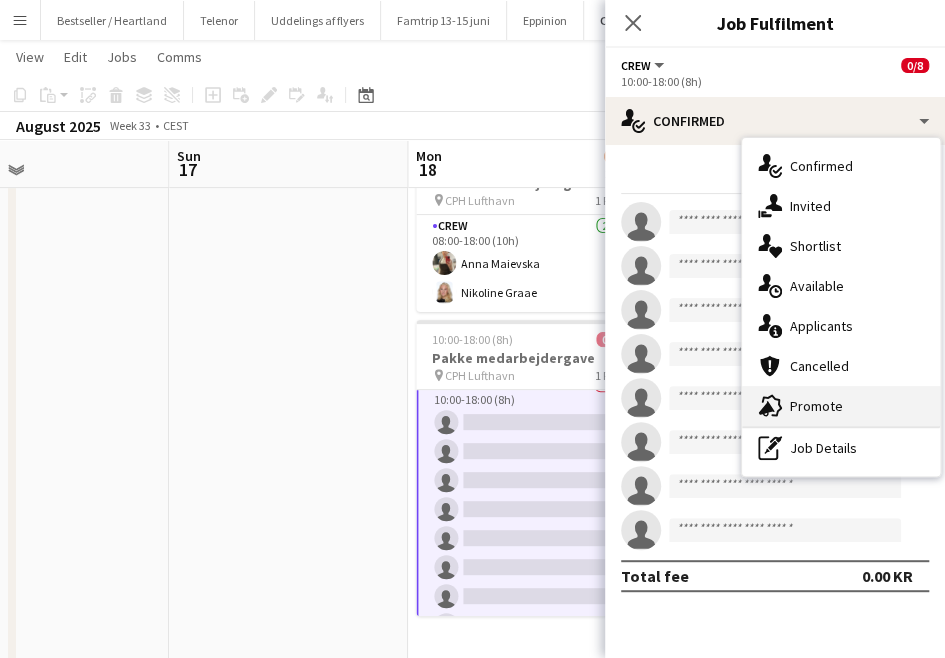 click on "advertising-megaphone
Promote" at bounding box center (841, 406) 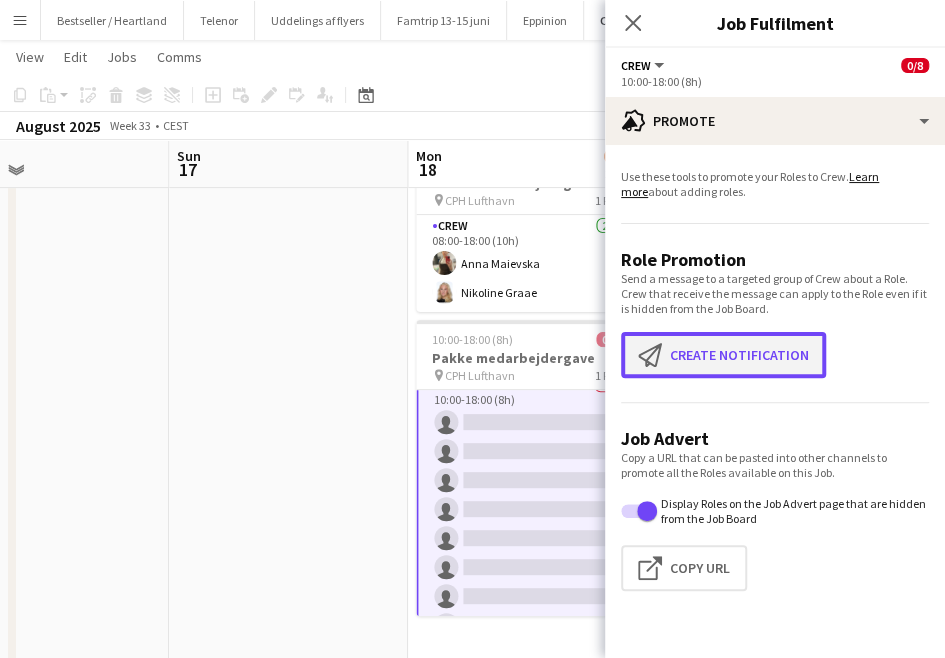 click on "Create notification
Create notification" at bounding box center (723, 355) 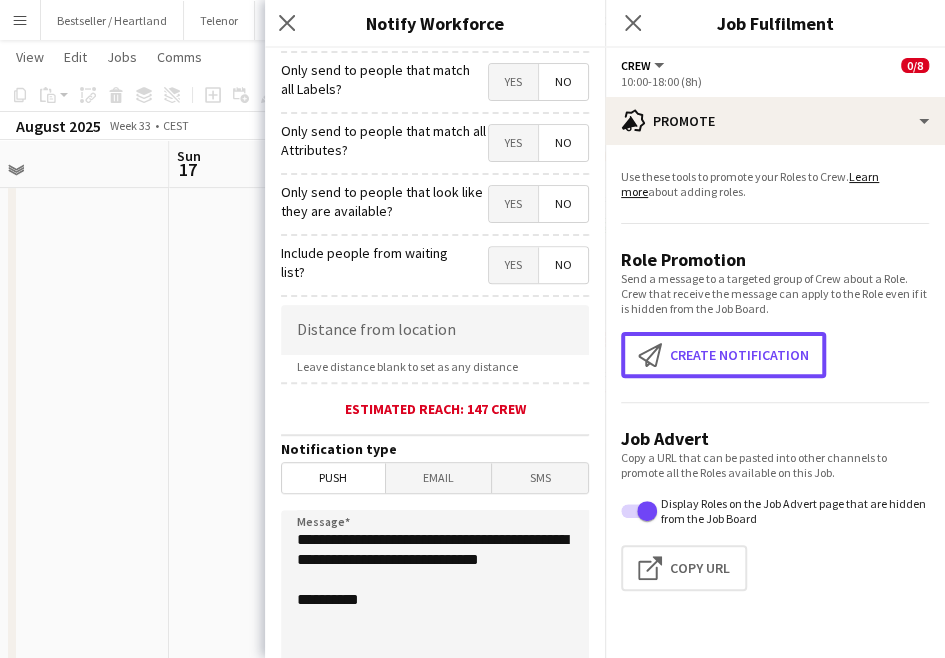scroll, scrollTop: 443, scrollLeft: 0, axis: vertical 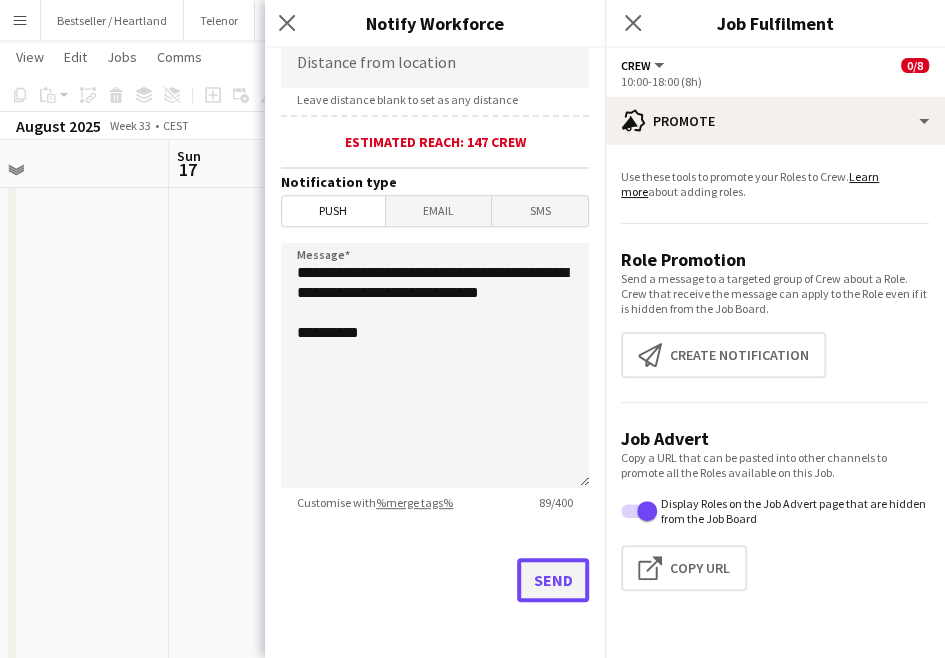 click on "Send" 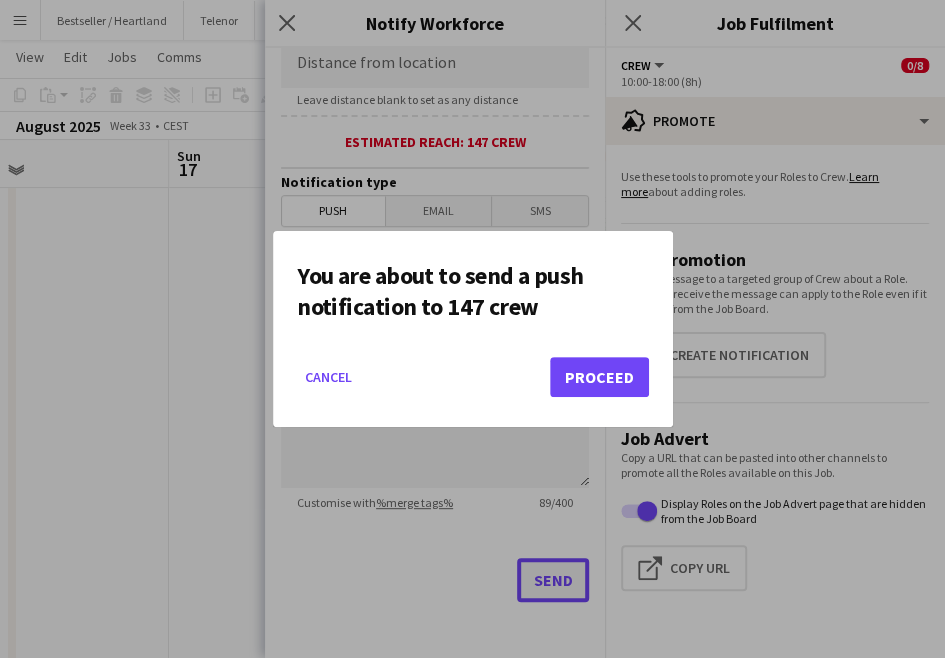 scroll, scrollTop: 0, scrollLeft: 0, axis: both 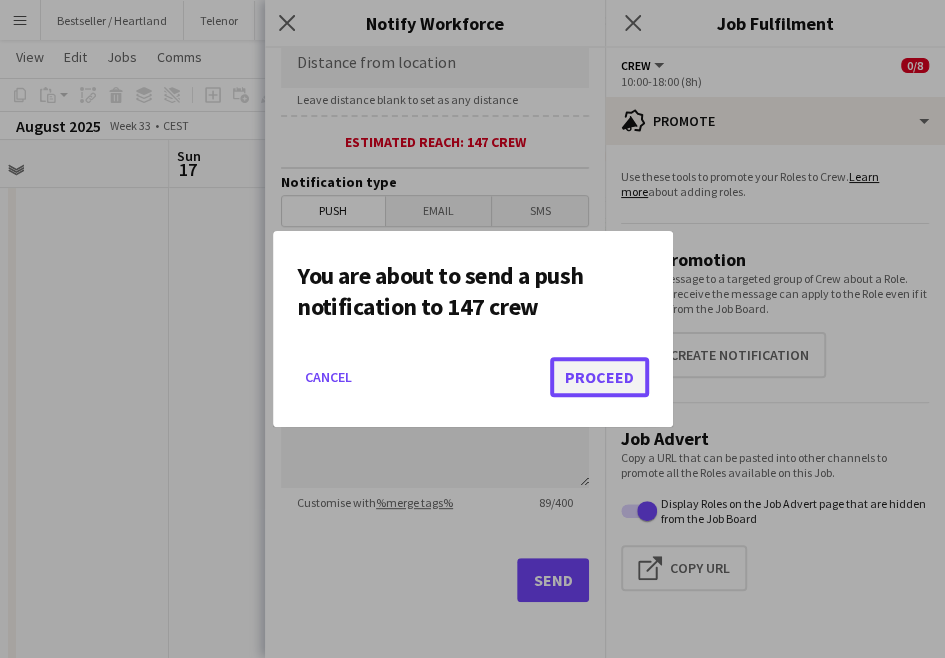click on "Proceed" 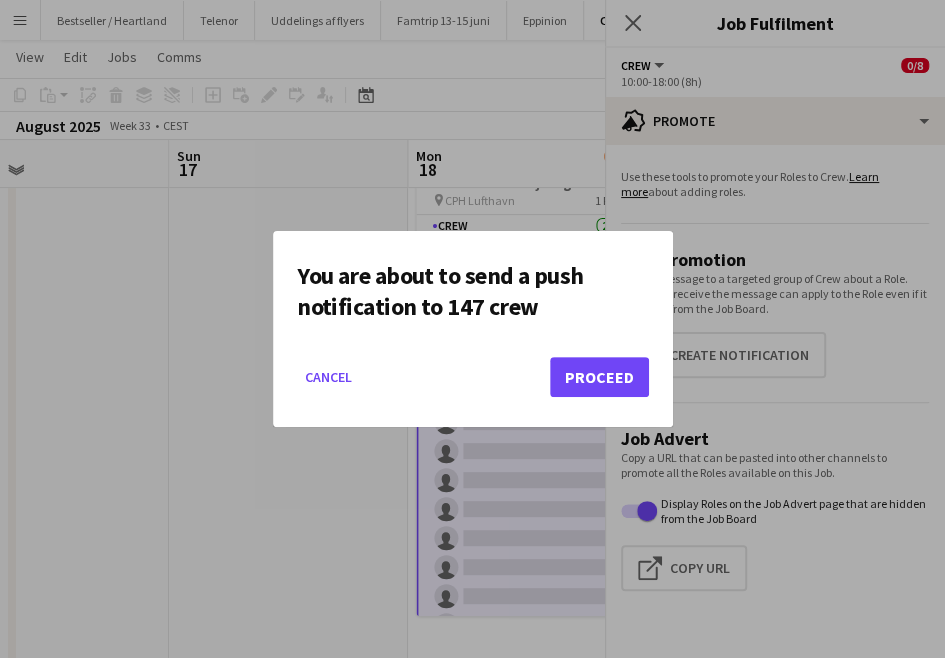 scroll, scrollTop: 87, scrollLeft: 0, axis: vertical 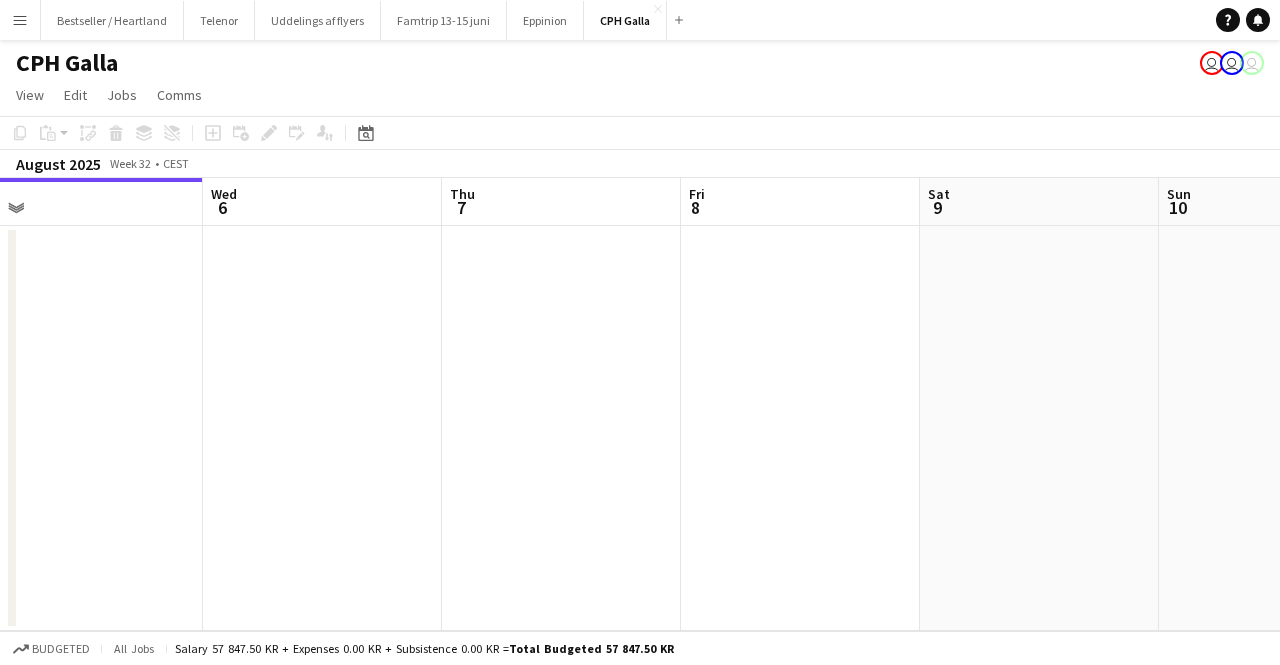 drag, startPoint x: 574, startPoint y: 385, endPoint x: -50, endPoint y: 384, distance: 624.0008 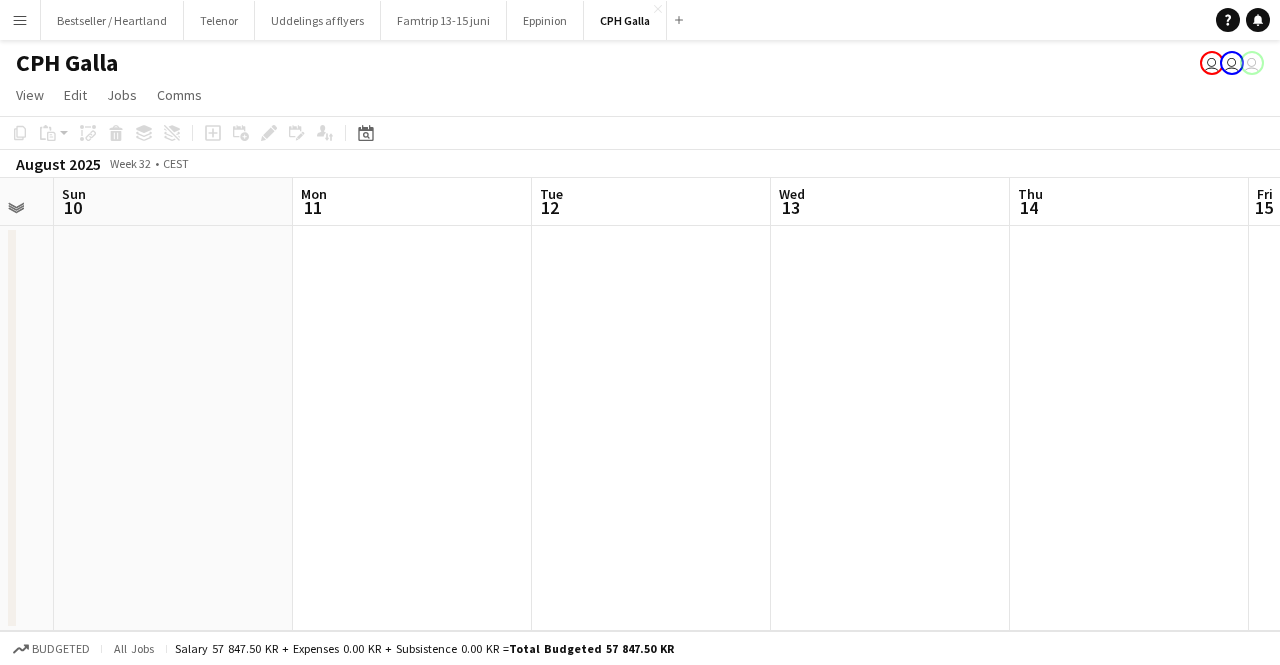 drag, startPoint x: 1076, startPoint y: 360, endPoint x: 374, endPoint y: 412, distance: 703.9233 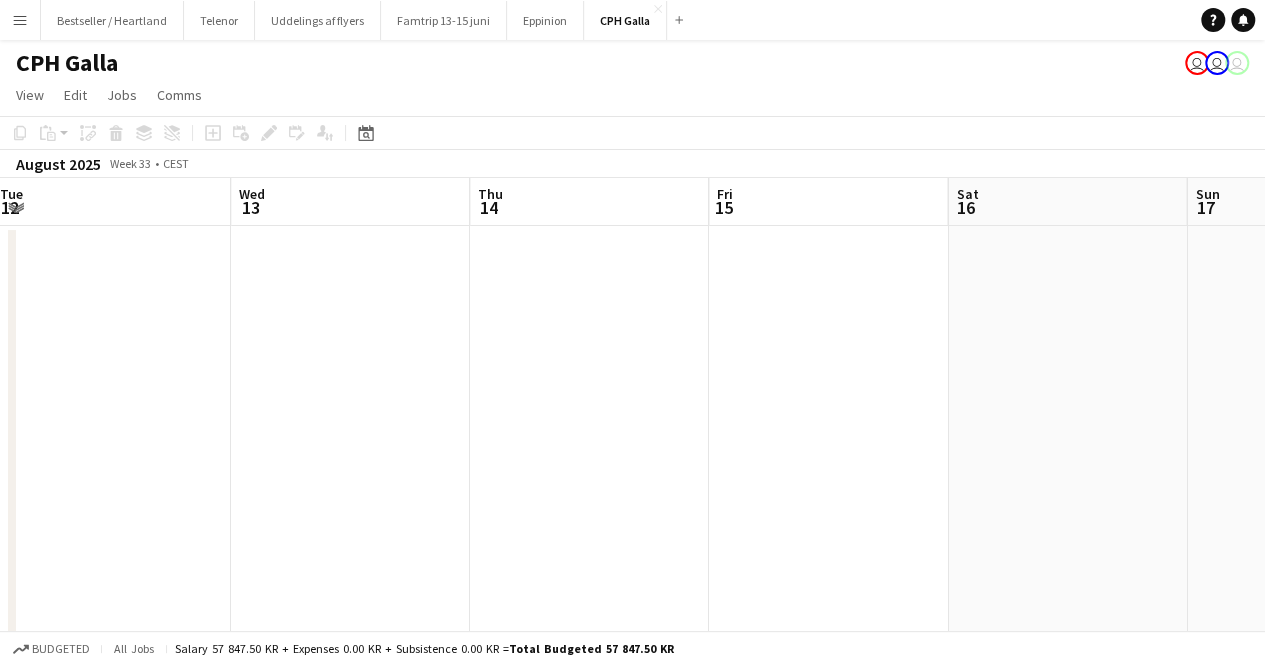 scroll, scrollTop: 0, scrollLeft: 824, axis: horizontal 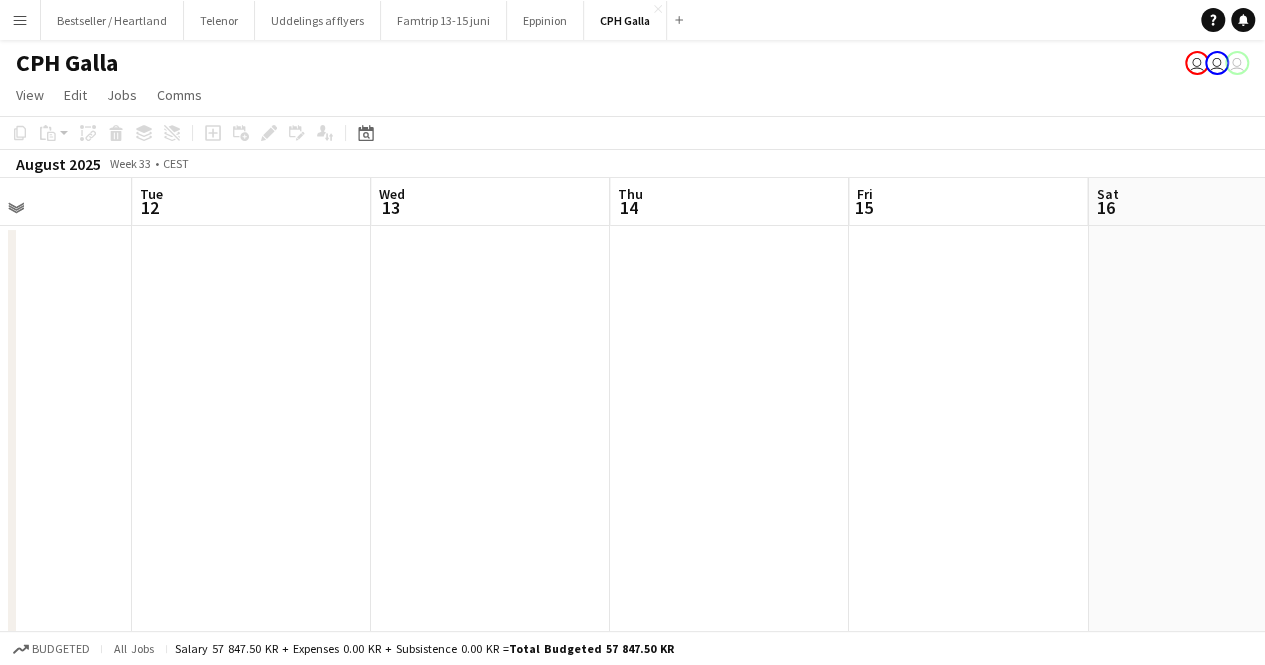 drag, startPoint x: 898, startPoint y: 411, endPoint x: 320, endPoint y: 409, distance: 578.0035 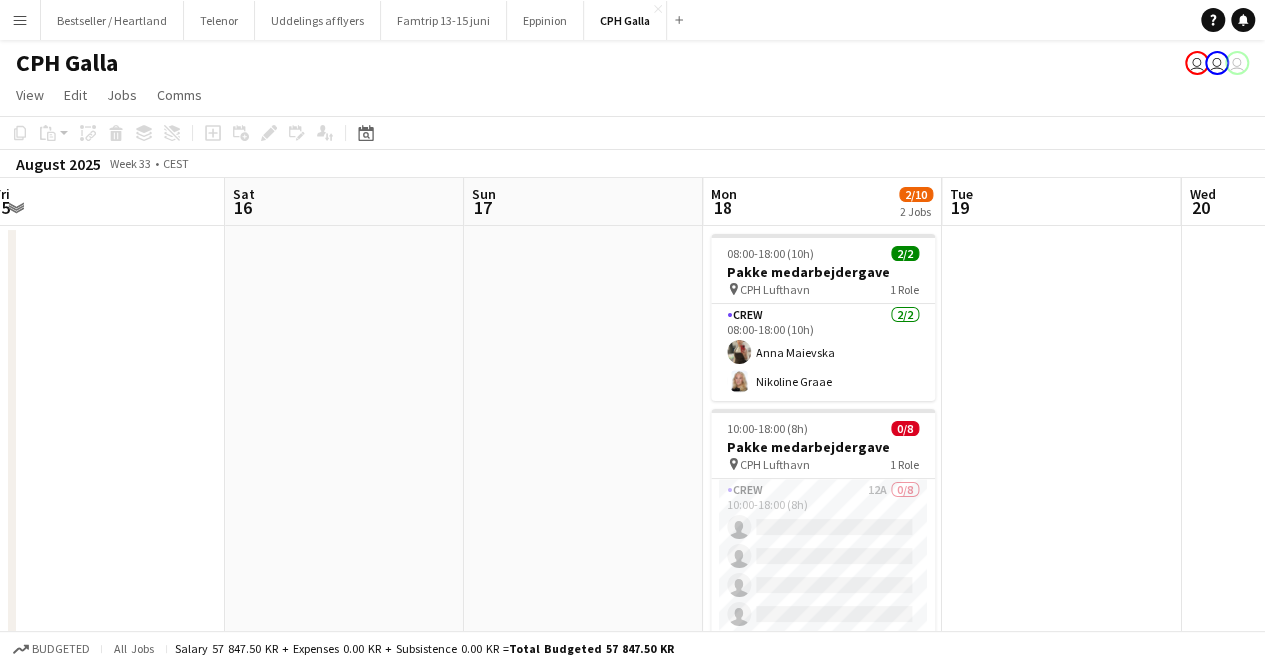 scroll, scrollTop: 0, scrollLeft: 769, axis: horizontal 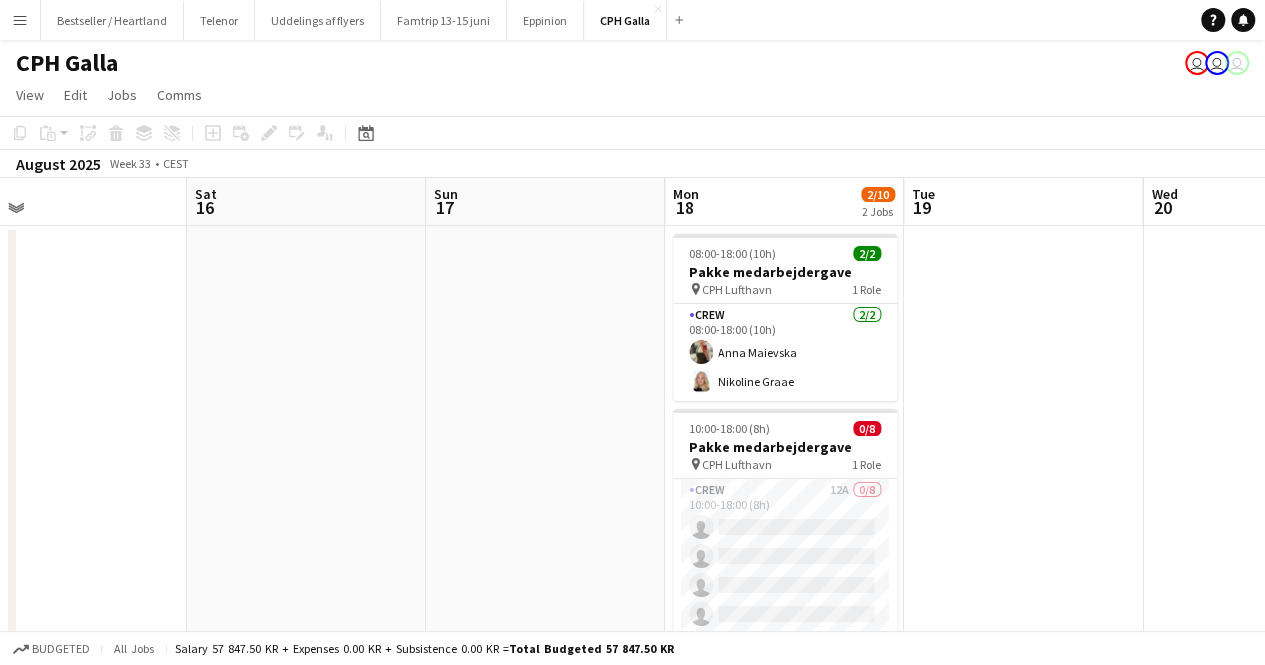 drag, startPoint x: 649, startPoint y: 430, endPoint x: 226, endPoint y: 446, distance: 423.3025 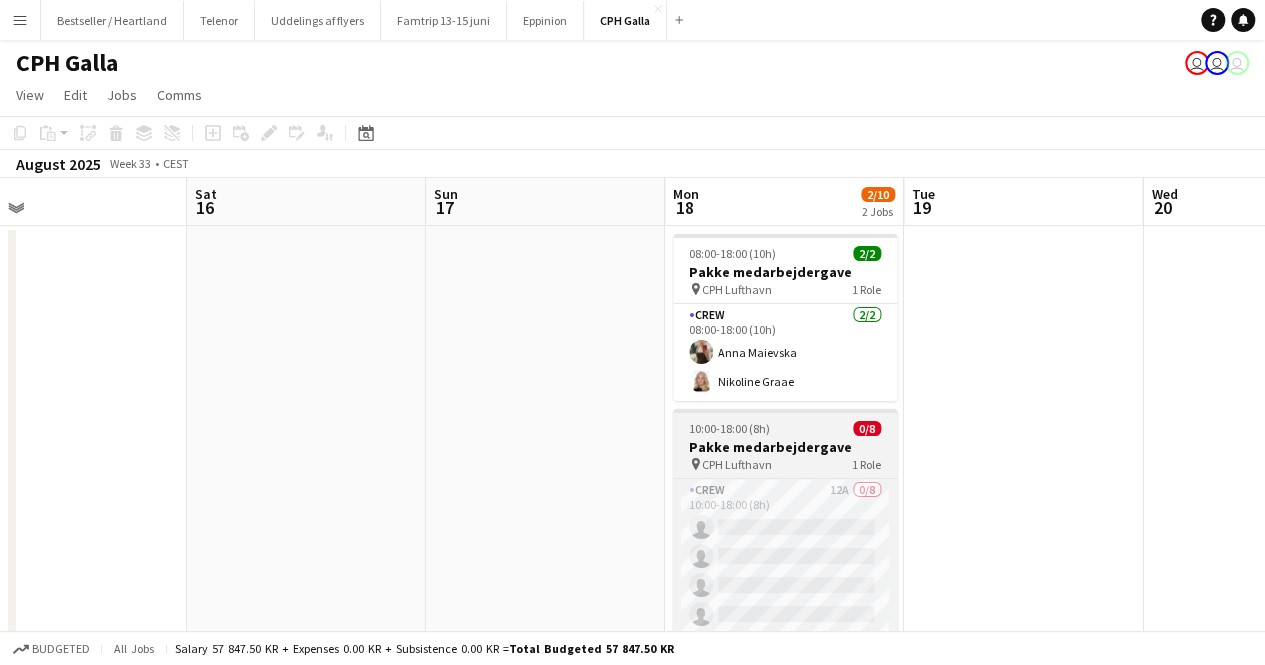 scroll, scrollTop: 266, scrollLeft: 0, axis: vertical 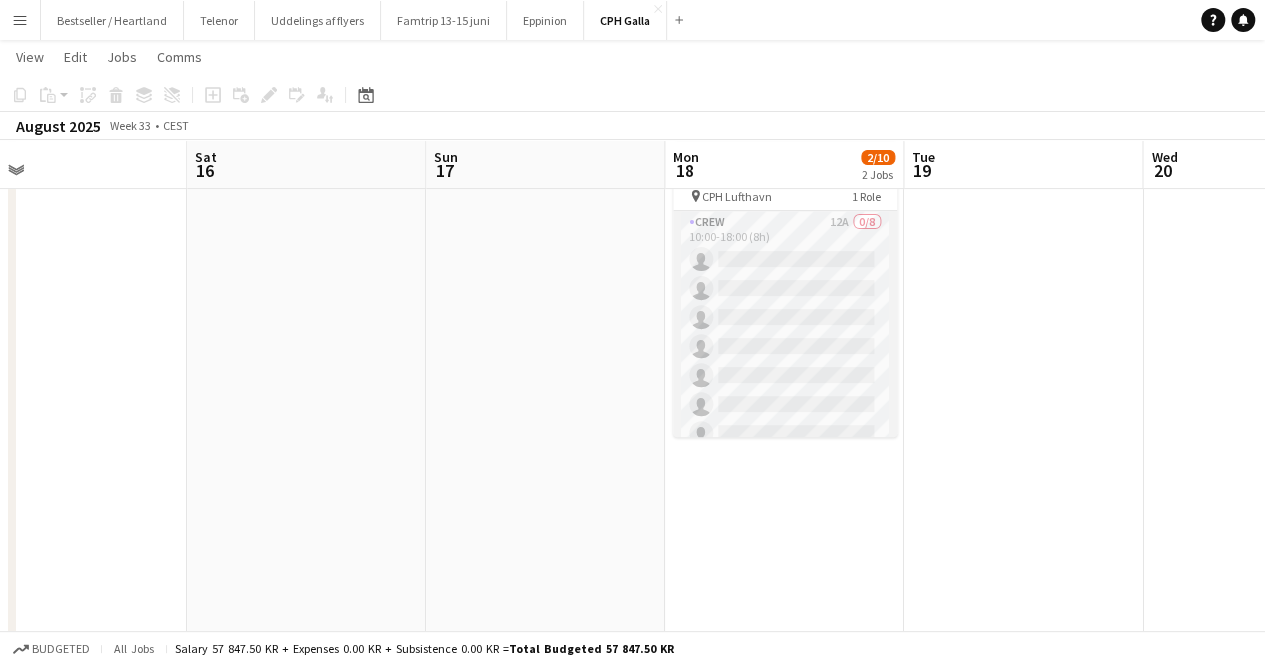 click on "Crew   12A   0/8   10:00-18:00 (8h)
single-neutral-actions
single-neutral-actions
single-neutral-actions
single-neutral-actions
single-neutral-actions
single-neutral-actions" at bounding box center (785, 346) 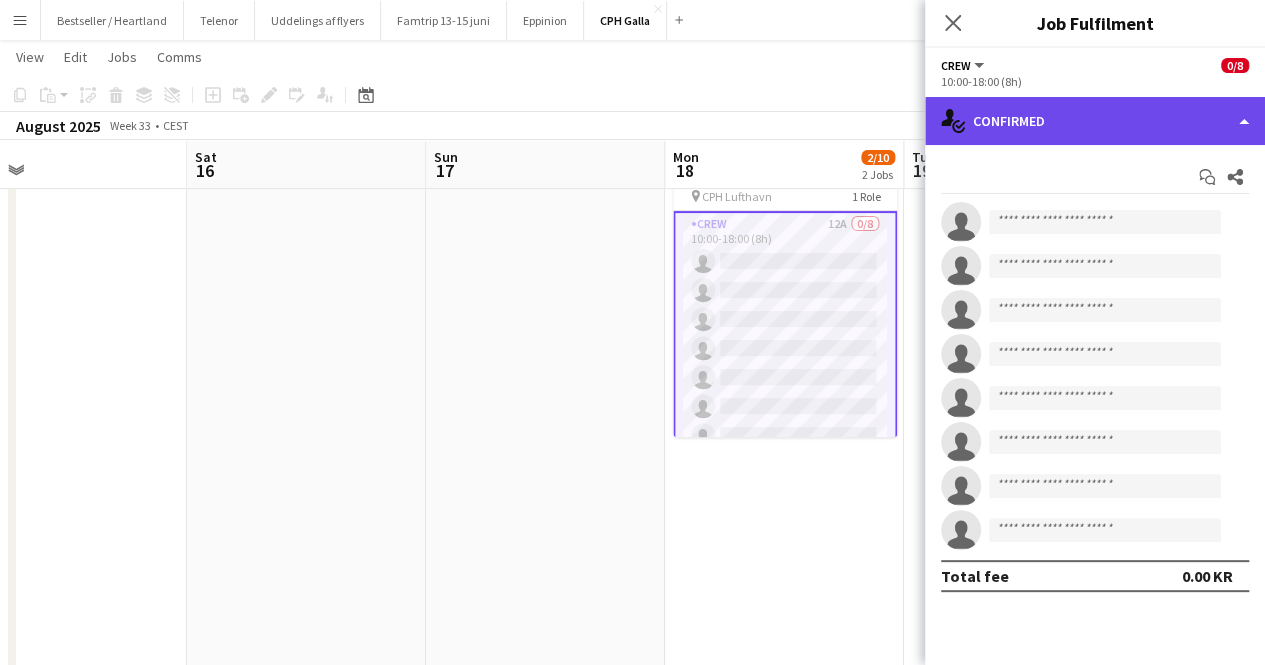 click on "single-neutral-actions-check-2
Confirmed" 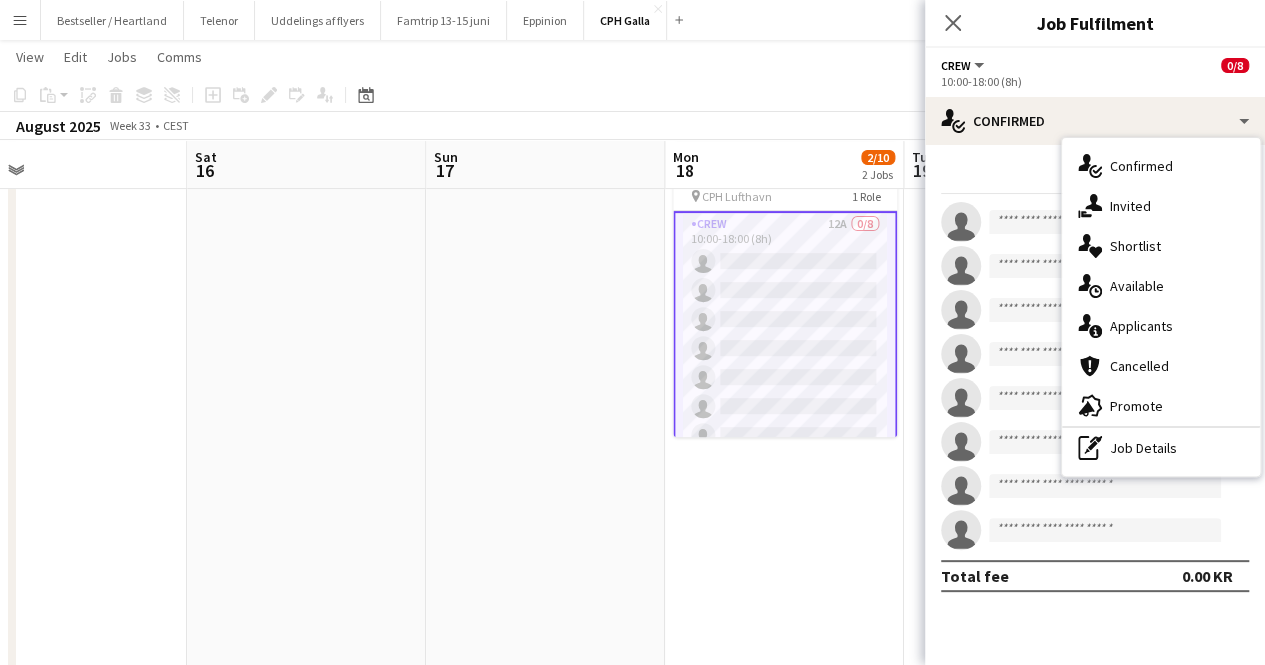 click on "single-neutral-actions-information
Applicants" at bounding box center [1161, 326] 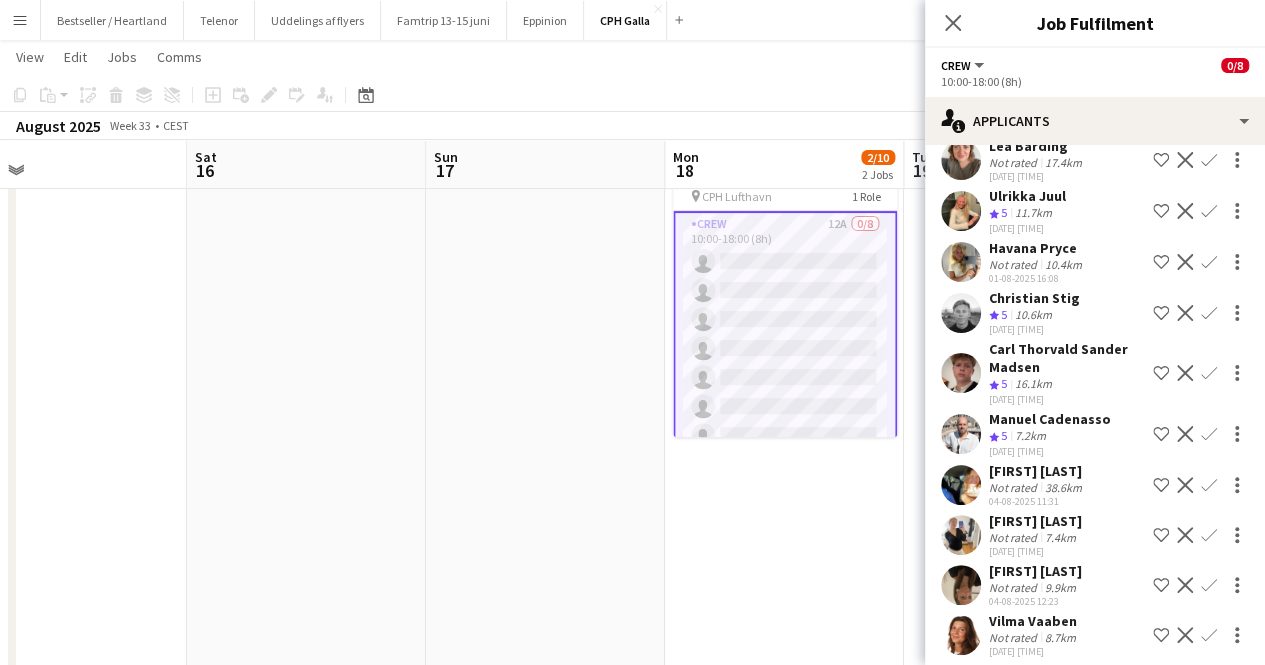 scroll, scrollTop: 162, scrollLeft: 0, axis: vertical 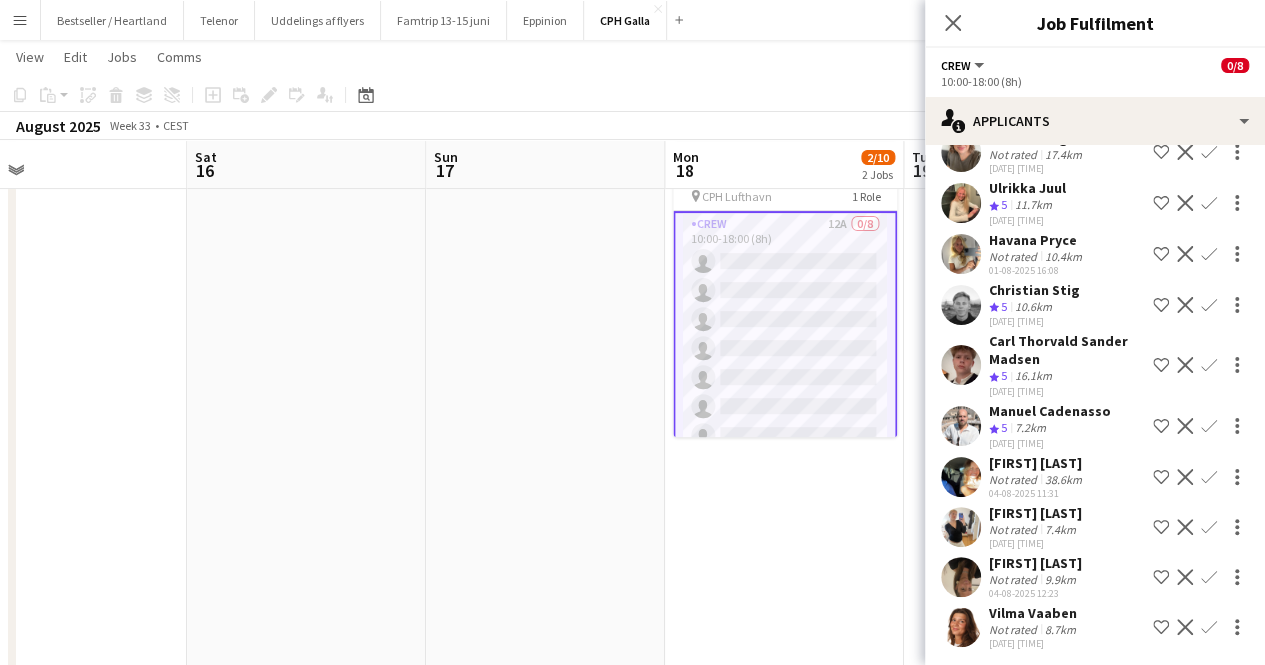 click on "Confirm" at bounding box center (1209, 426) 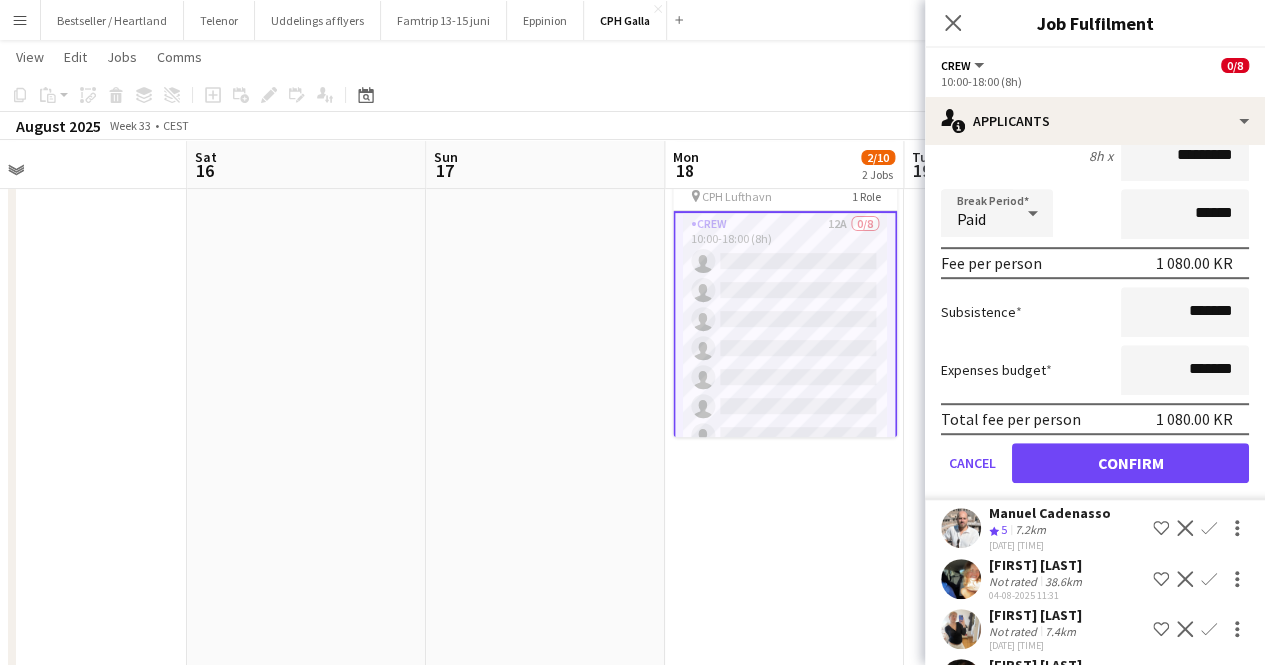 scroll, scrollTop: 562, scrollLeft: 0, axis: vertical 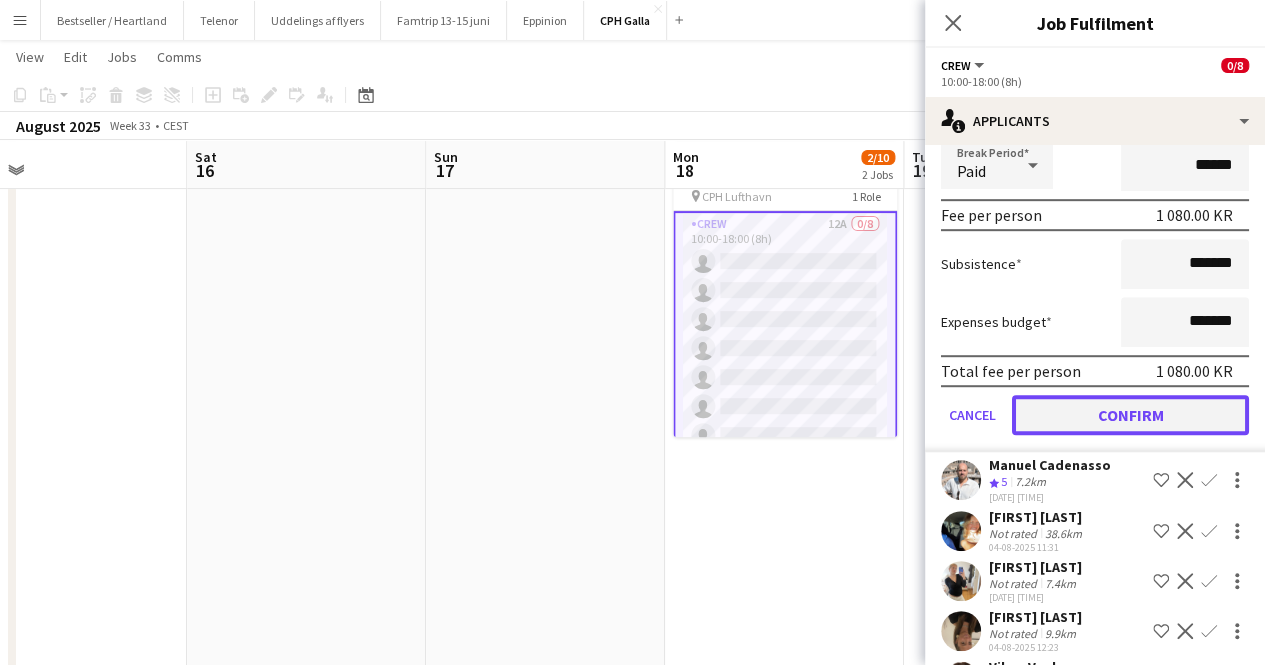 click on "Confirm" 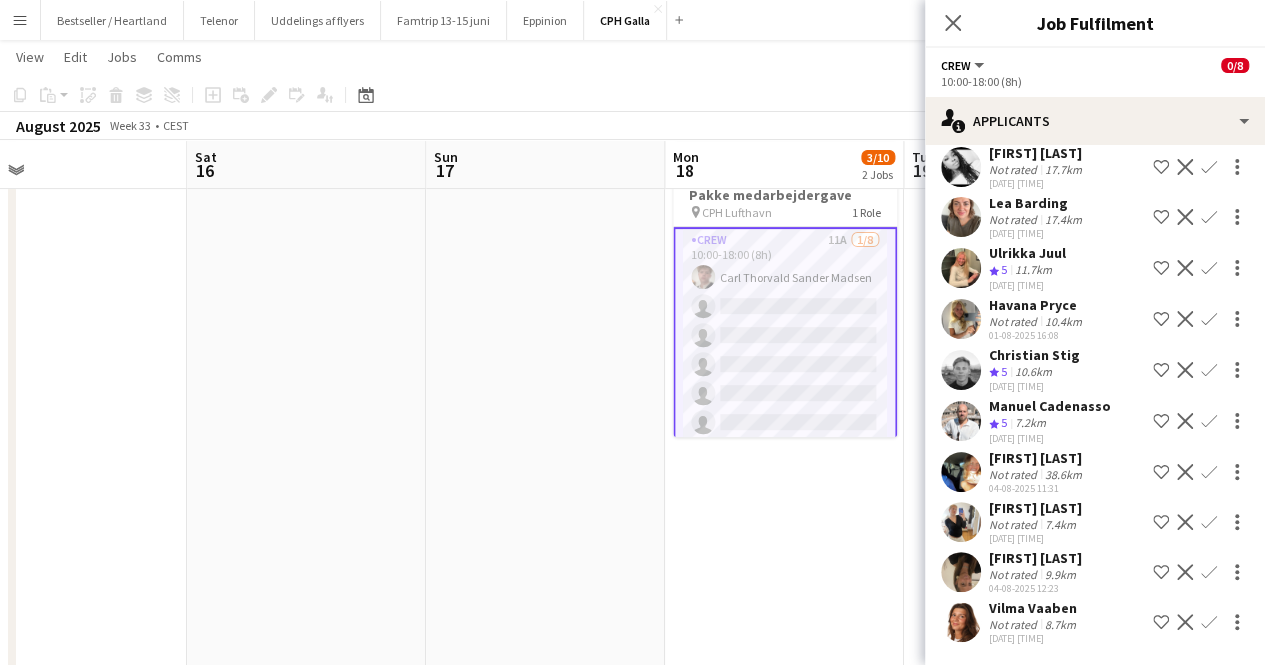 scroll, scrollTop: 40, scrollLeft: 0, axis: vertical 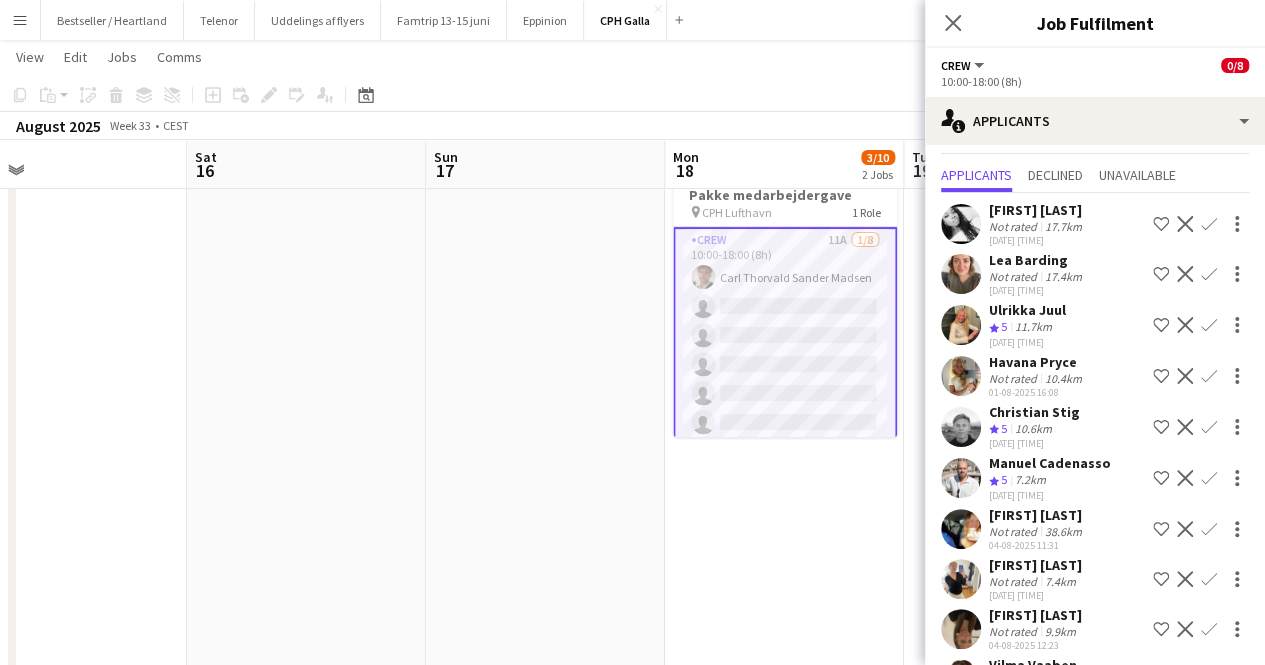click on "Confirm" at bounding box center [1209, 376] 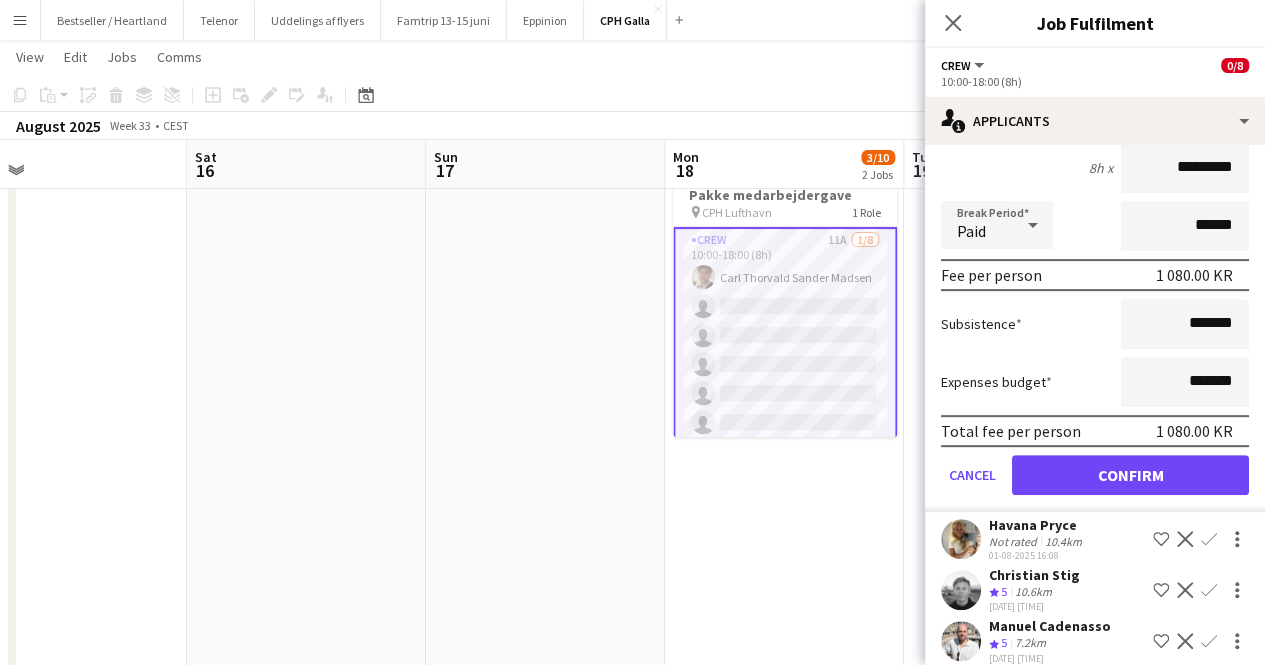scroll, scrollTop: 547, scrollLeft: 0, axis: vertical 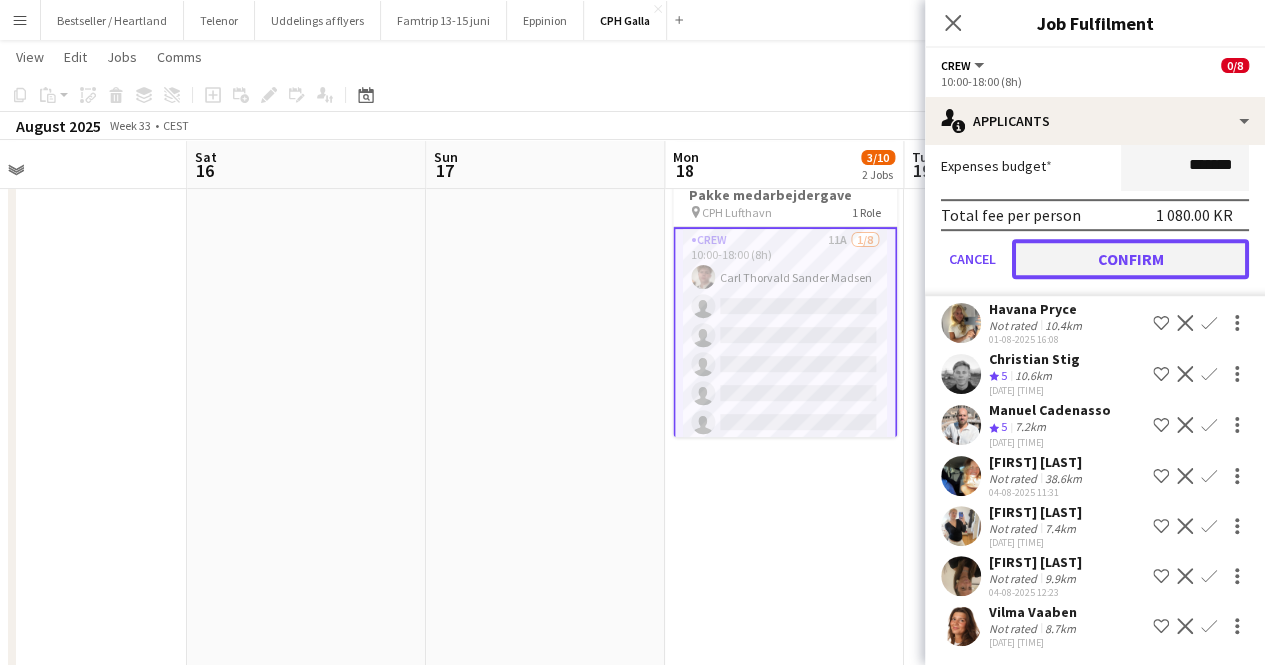 click on "Confirm" 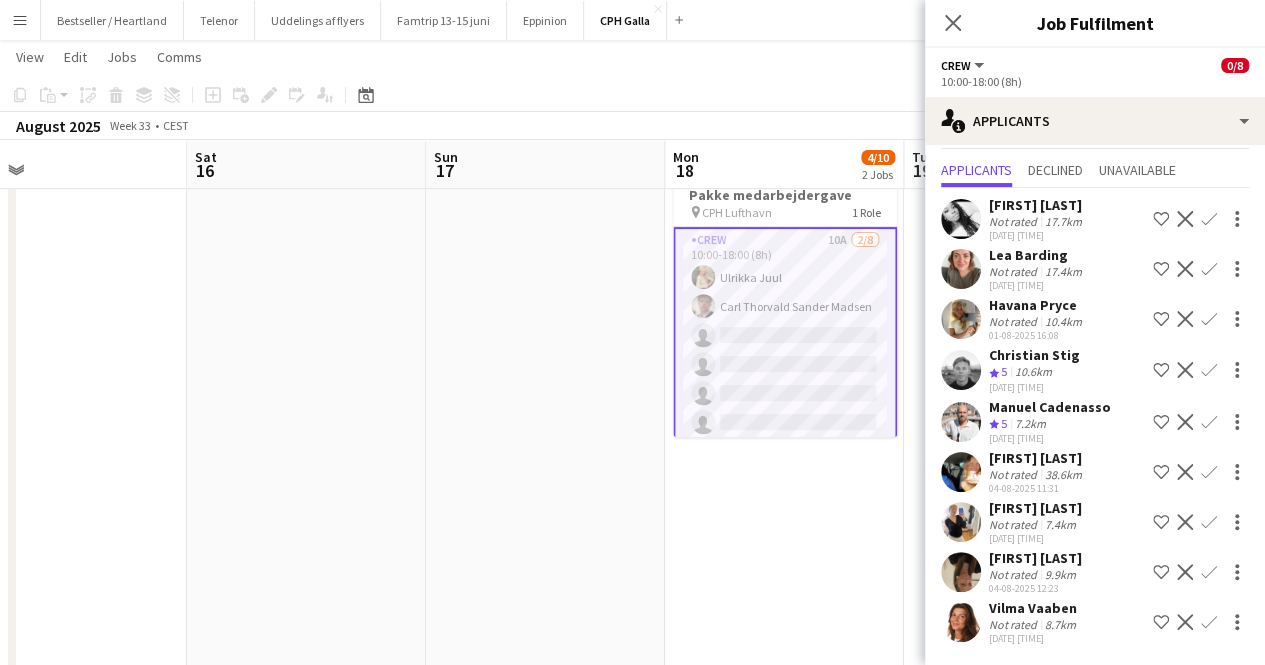scroll, scrollTop: 43, scrollLeft: 0, axis: vertical 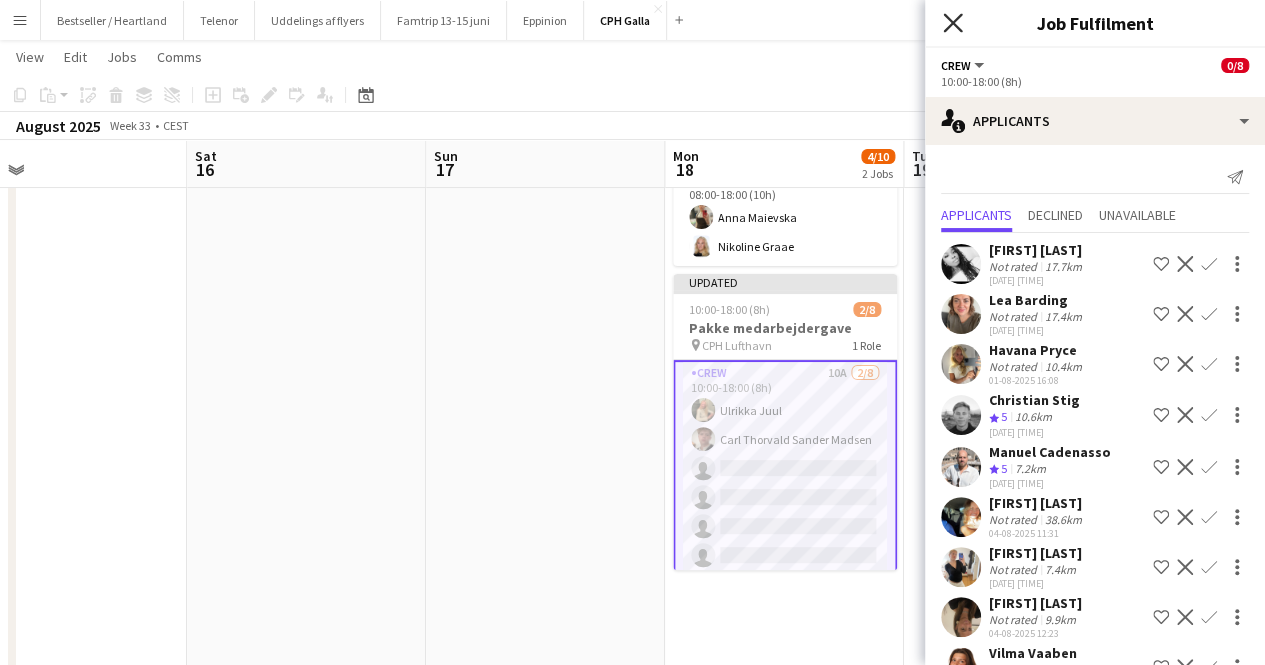 click 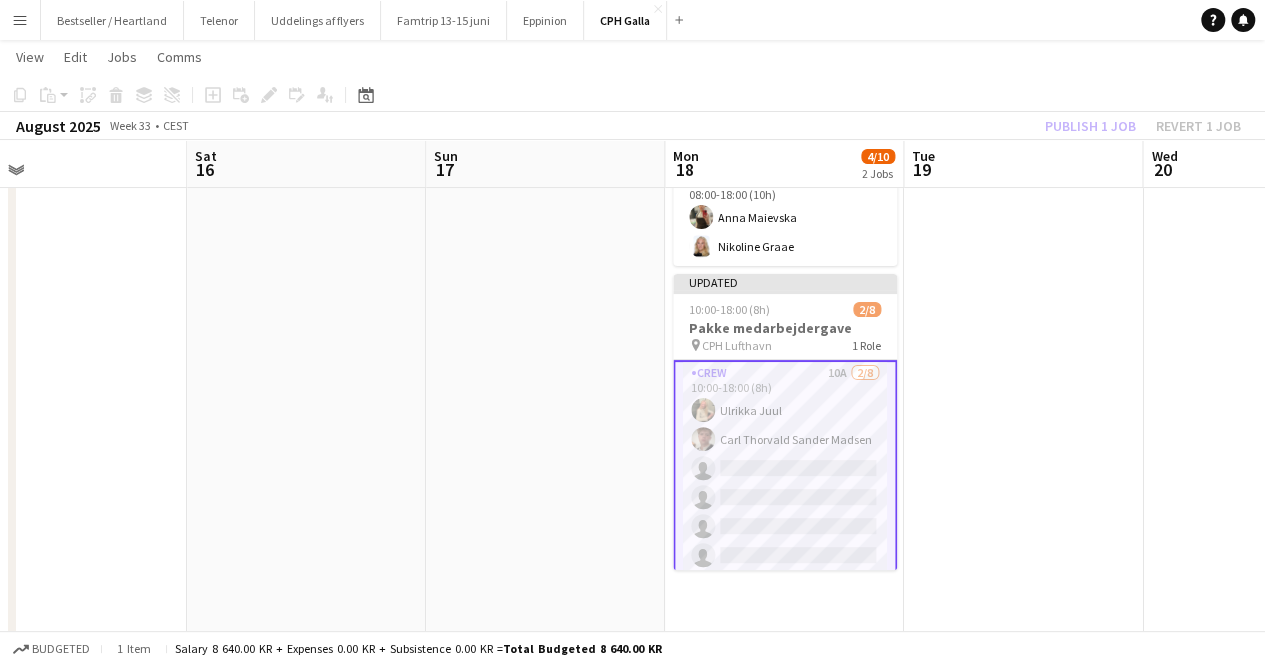 click at bounding box center [1023, 567] 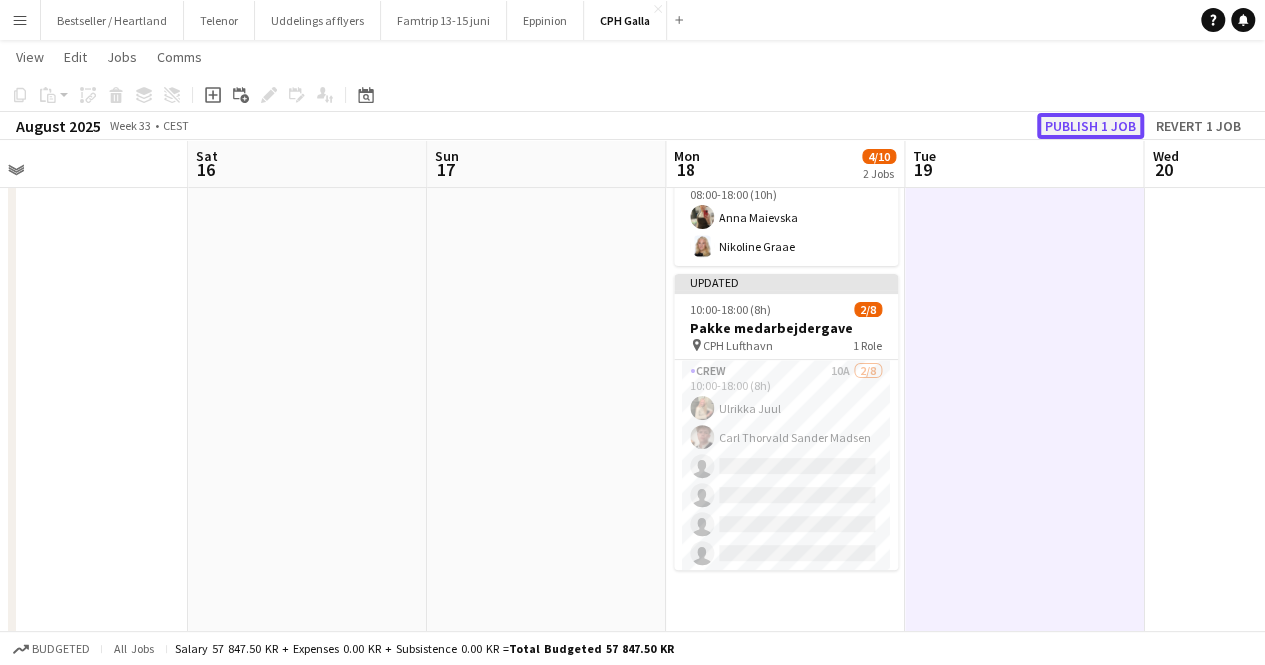 click on "Publish 1 job" 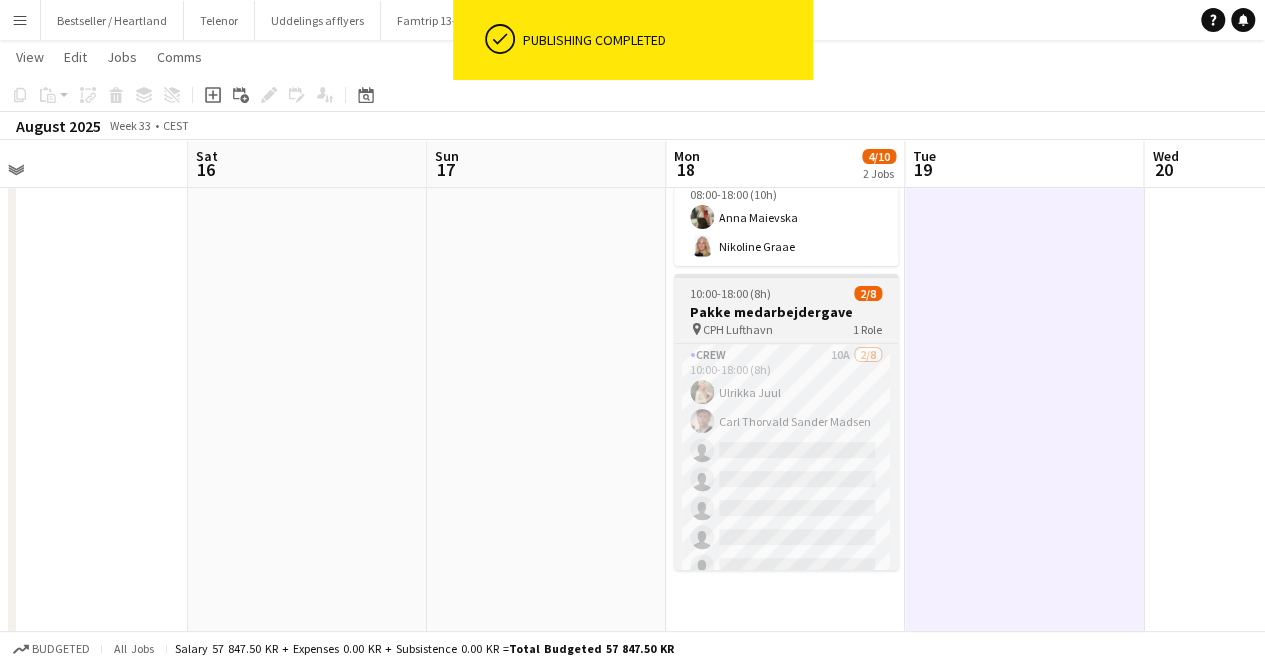 click on "Pakke medarbejdergave" at bounding box center (786, 312) 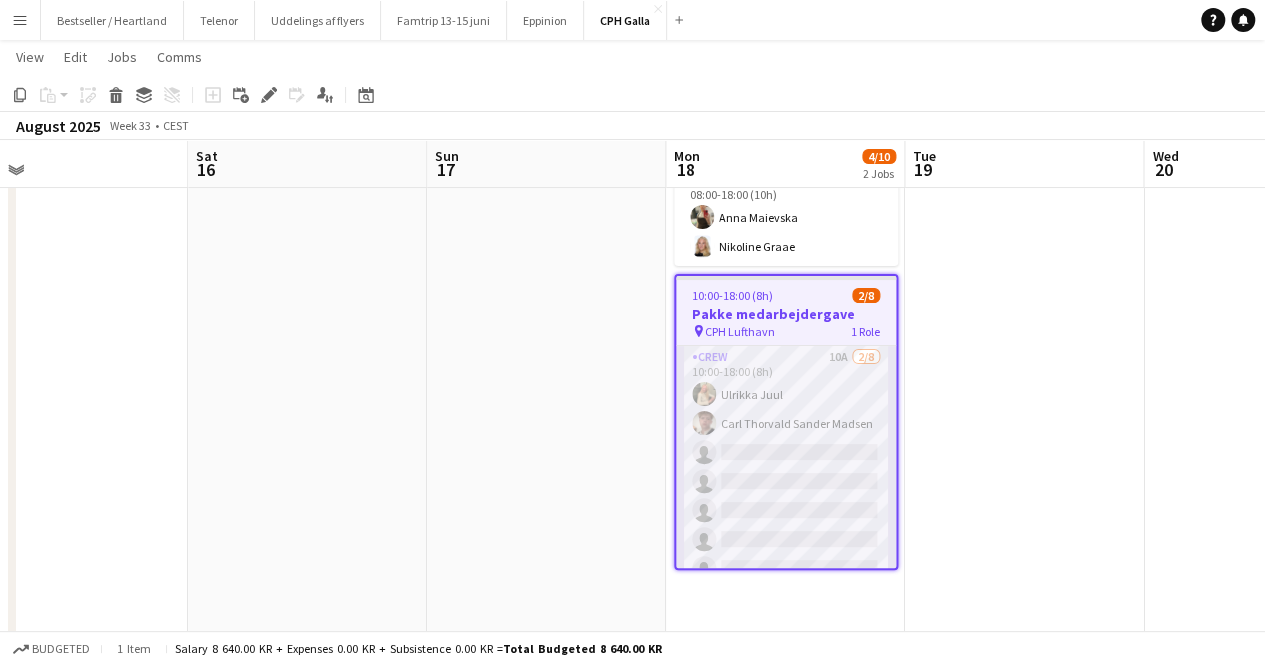 click on "Crew   10A   2/8   10:00-18:00 (8h)
[FIRST] [LAST] [FIRST] [LAST]
single-neutral-actions
single-neutral-actions
single-neutral-actions
single-neutral-actions
single-neutral-actions
single-neutral-actions" at bounding box center [786, 481] 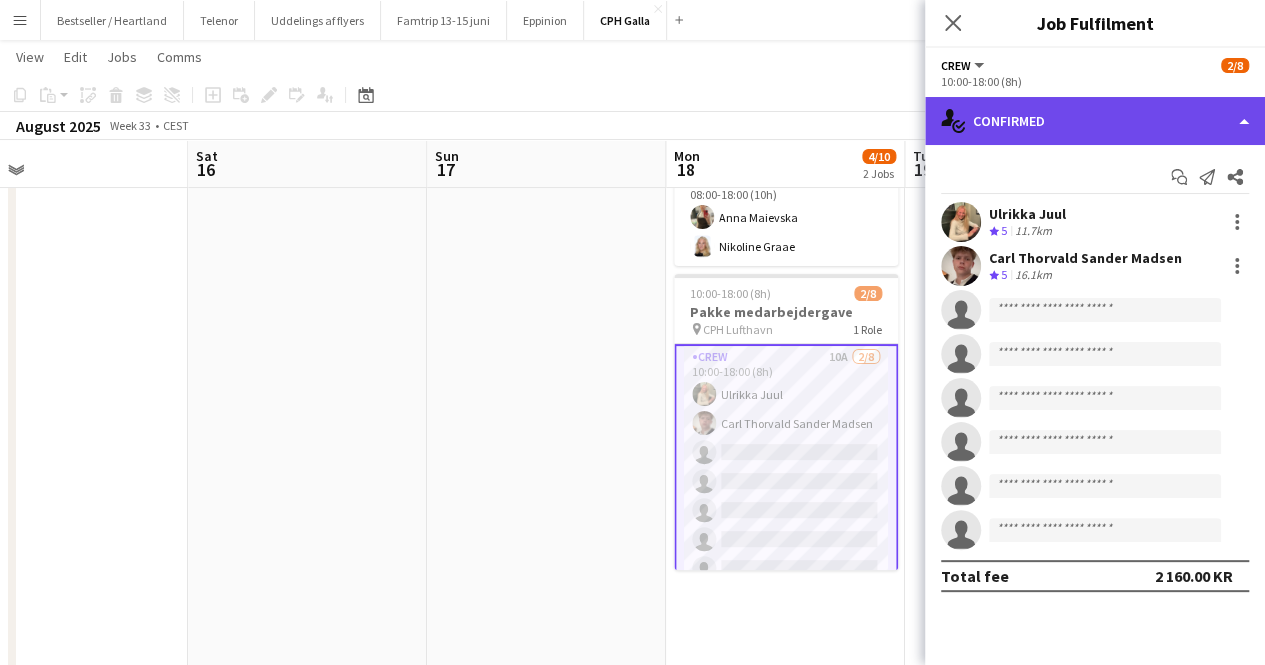 click on "single-neutral-actions-check-2
Confirmed" 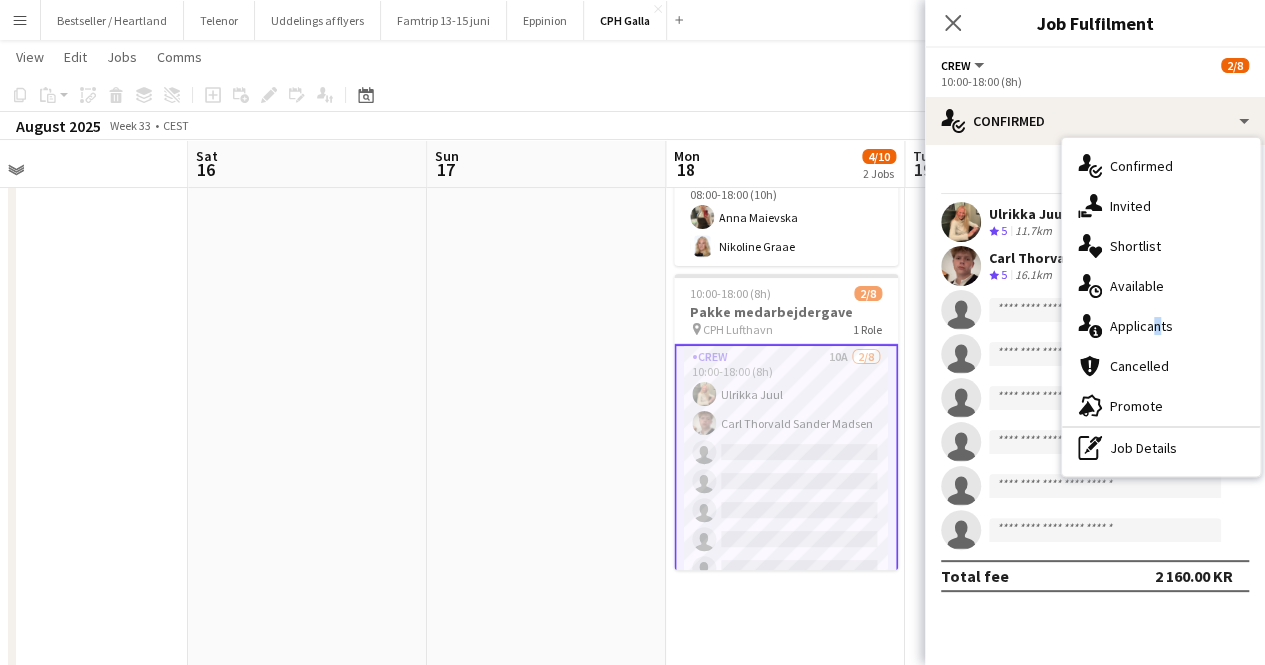 click on "single-neutral-actions-information
Applicants" at bounding box center [1161, 326] 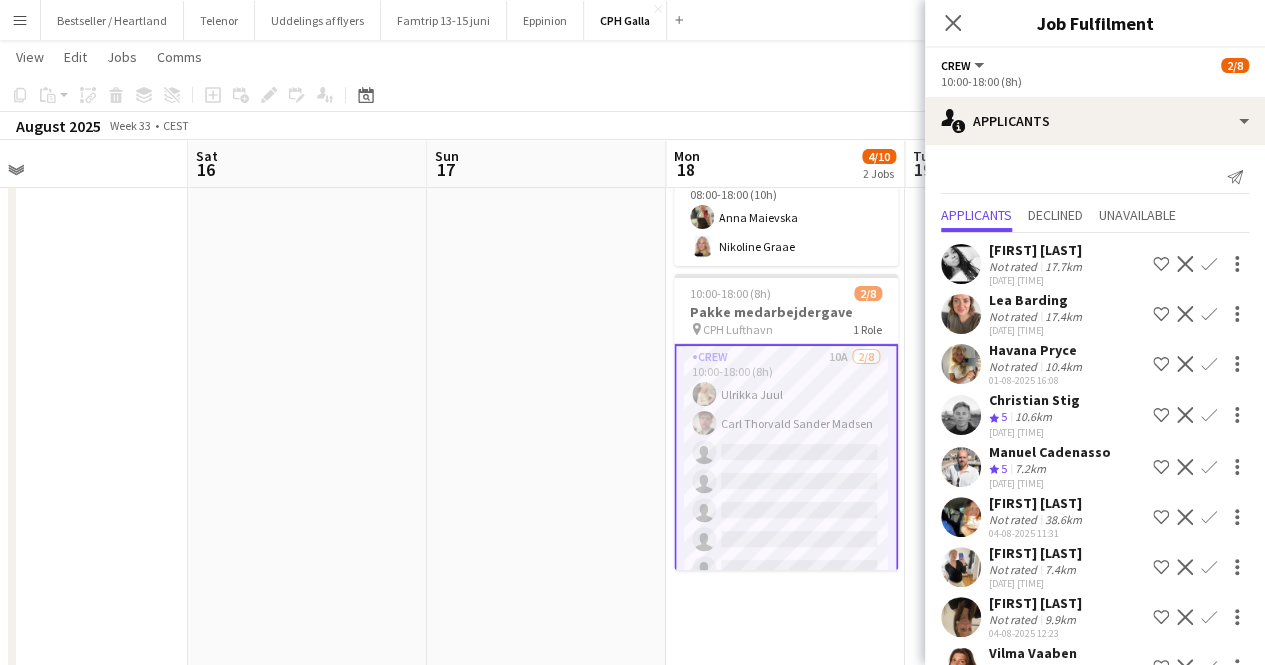 click on "Confirm" at bounding box center (1209, 467) 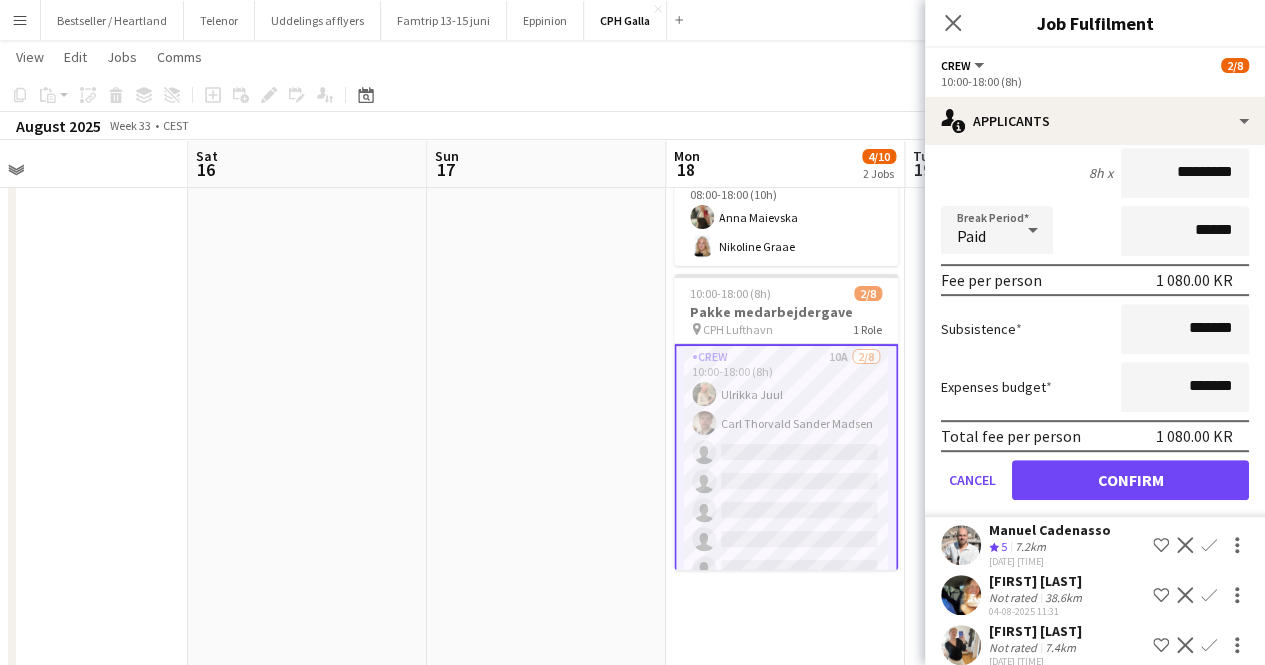 scroll, scrollTop: 496, scrollLeft: 0, axis: vertical 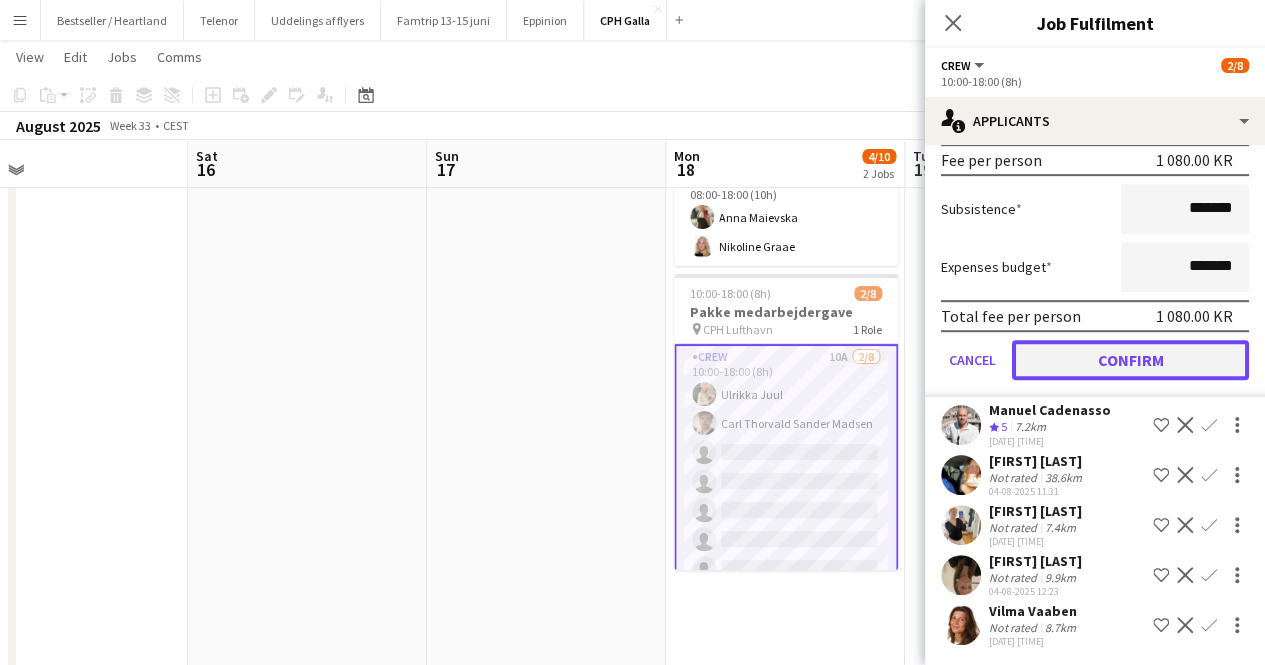 click on "Confirm" 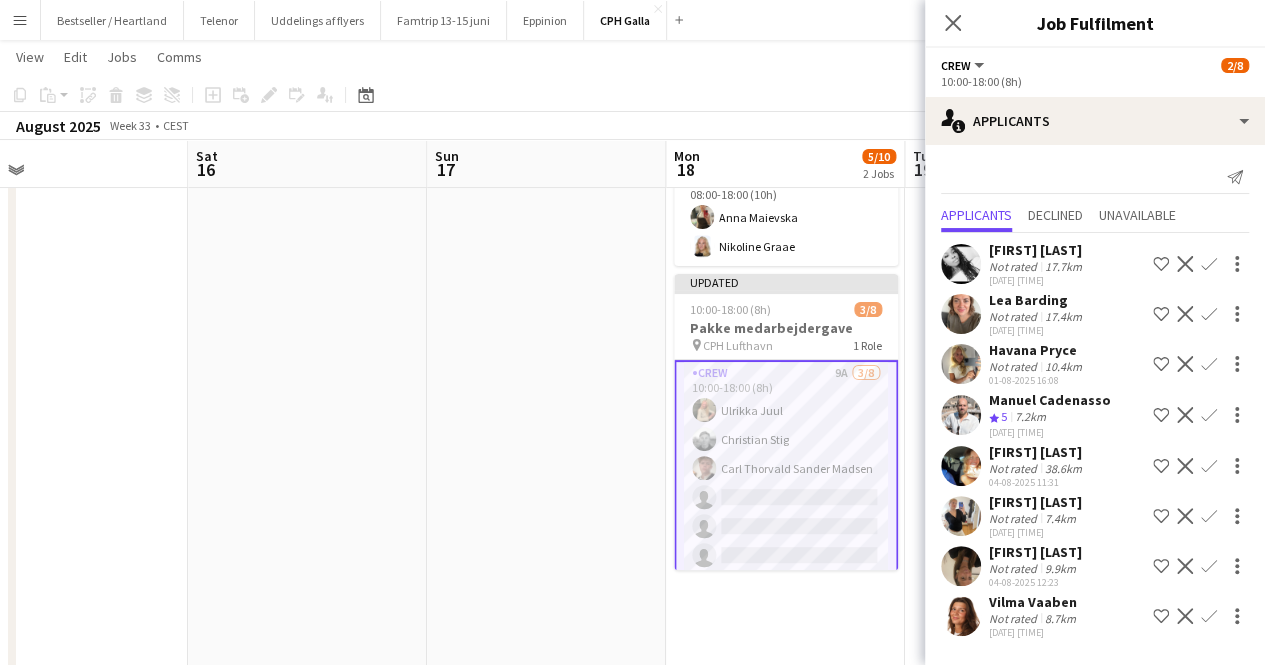 scroll, scrollTop: 0, scrollLeft: 0, axis: both 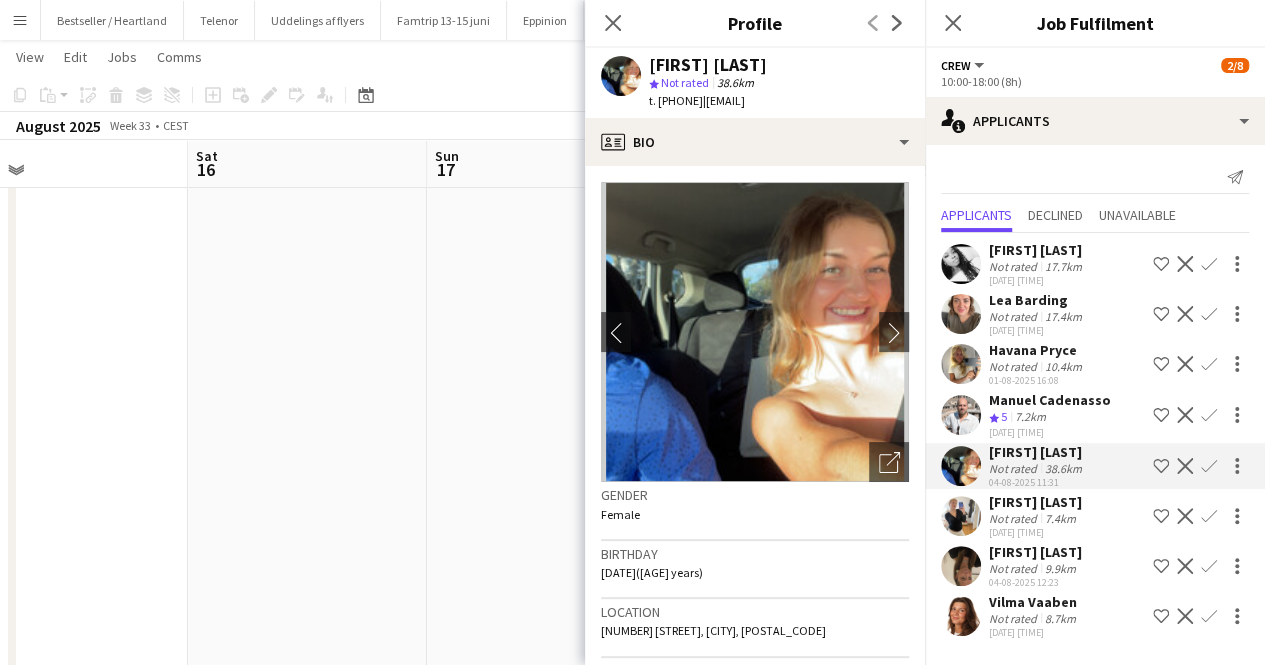 click 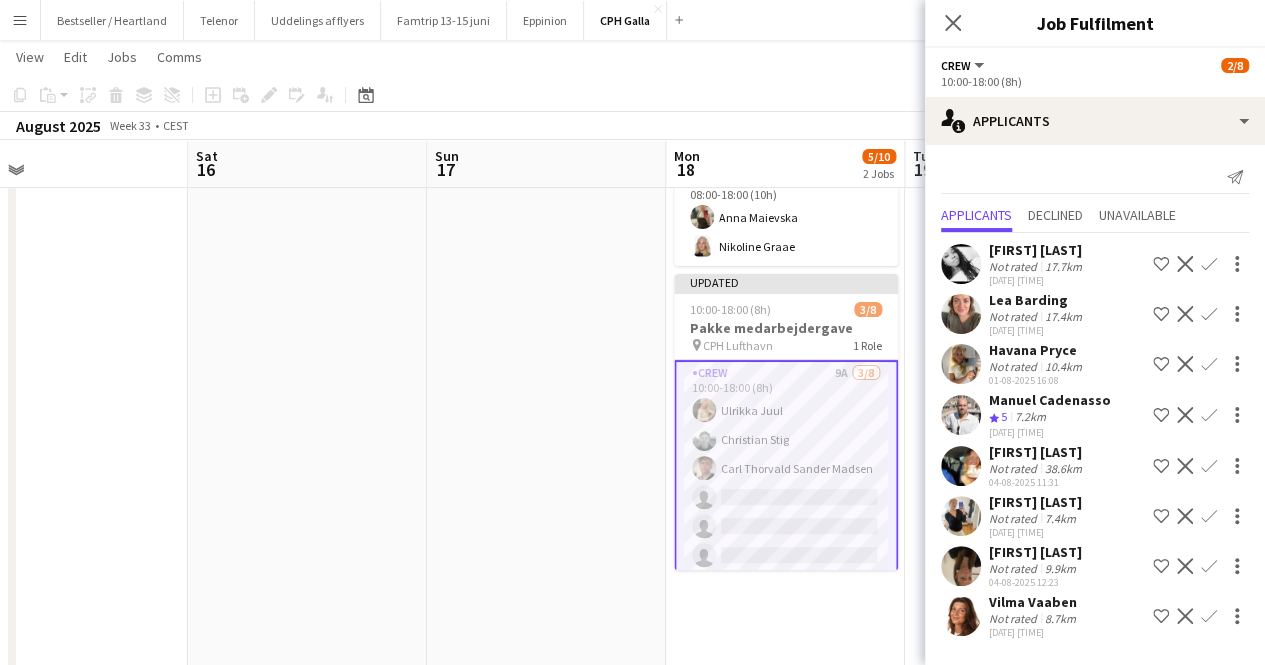 click at bounding box center [961, 364] 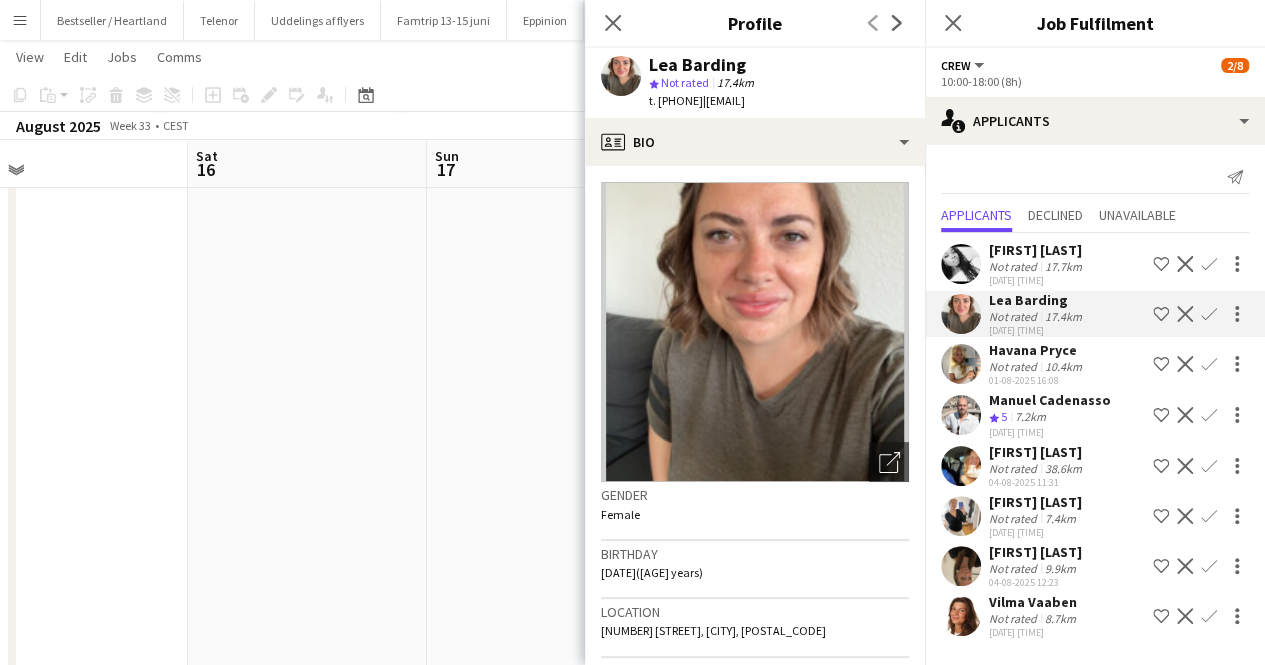 click 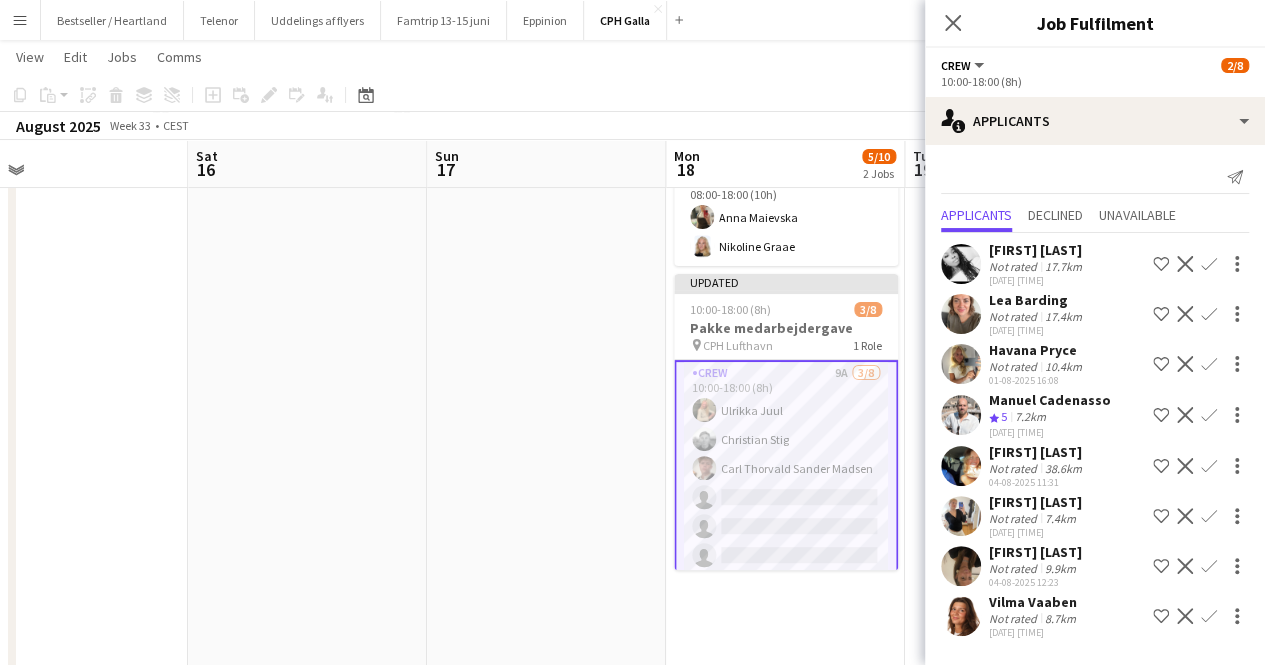 click at bounding box center (961, 415) 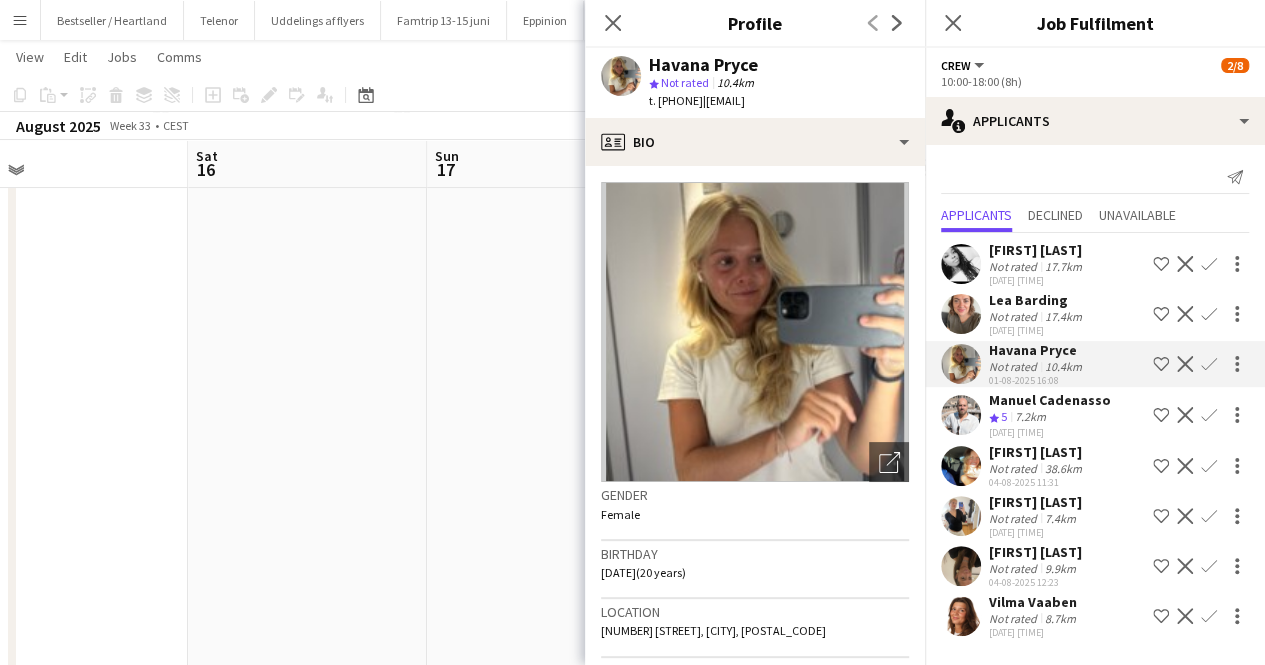 click 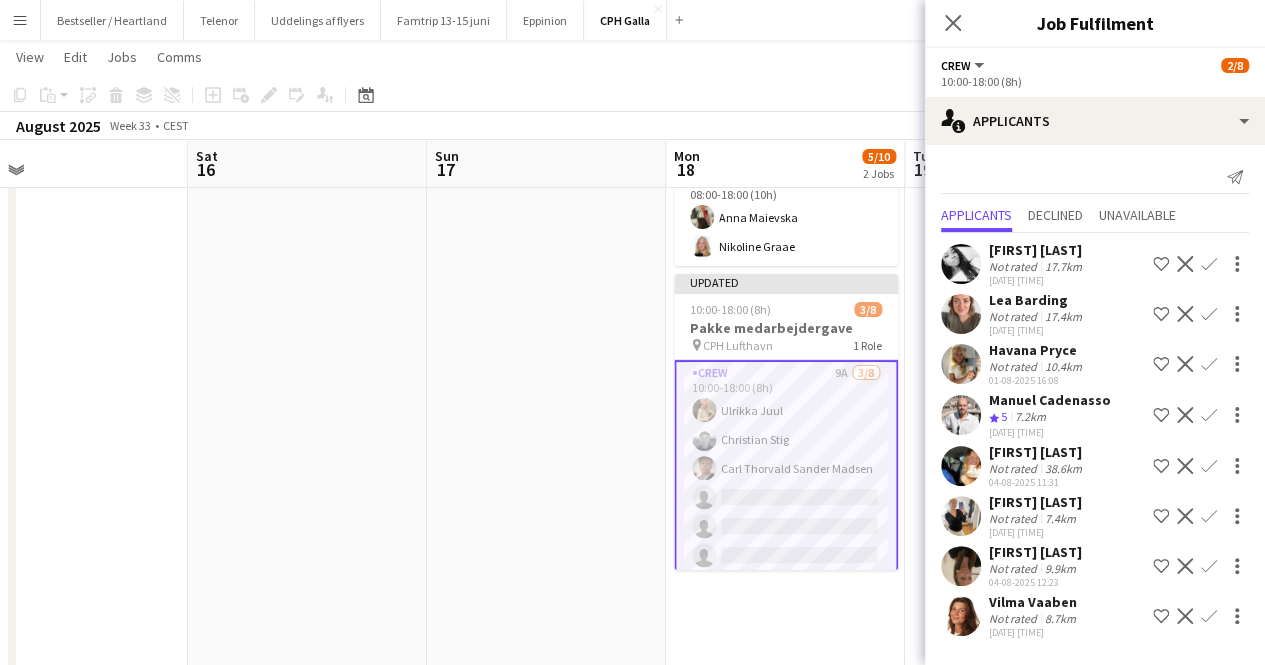 click on "Confirm" at bounding box center (1209, 415) 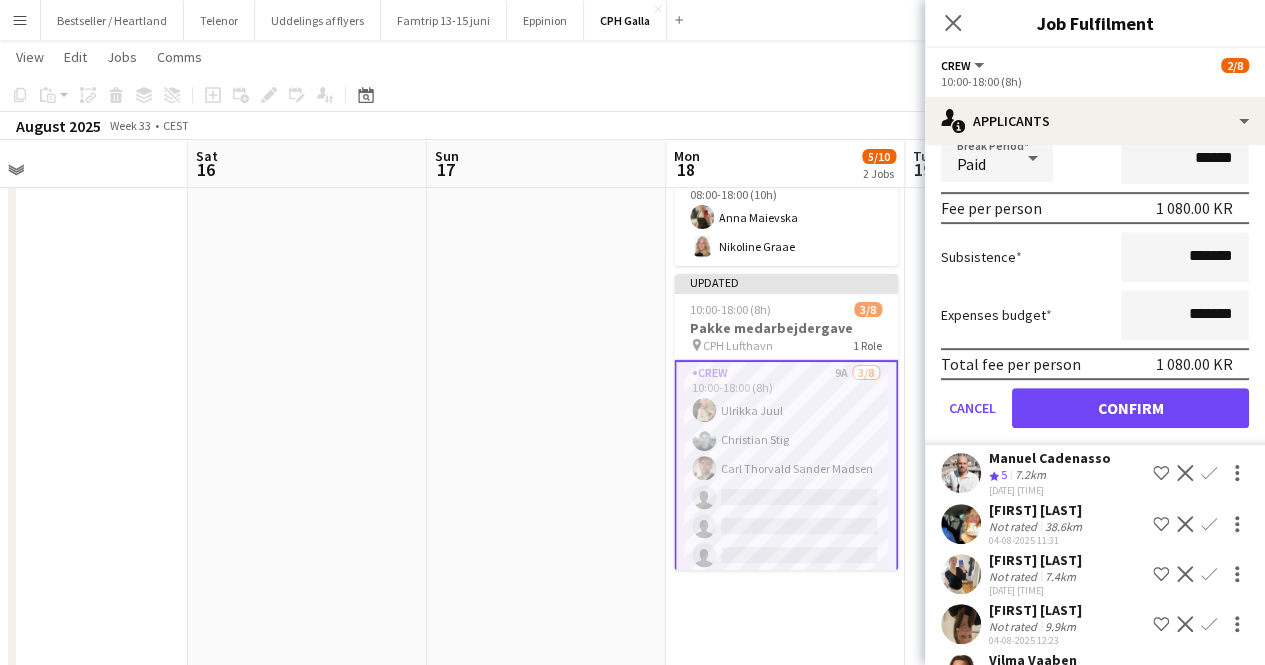 scroll, scrollTop: 445, scrollLeft: 0, axis: vertical 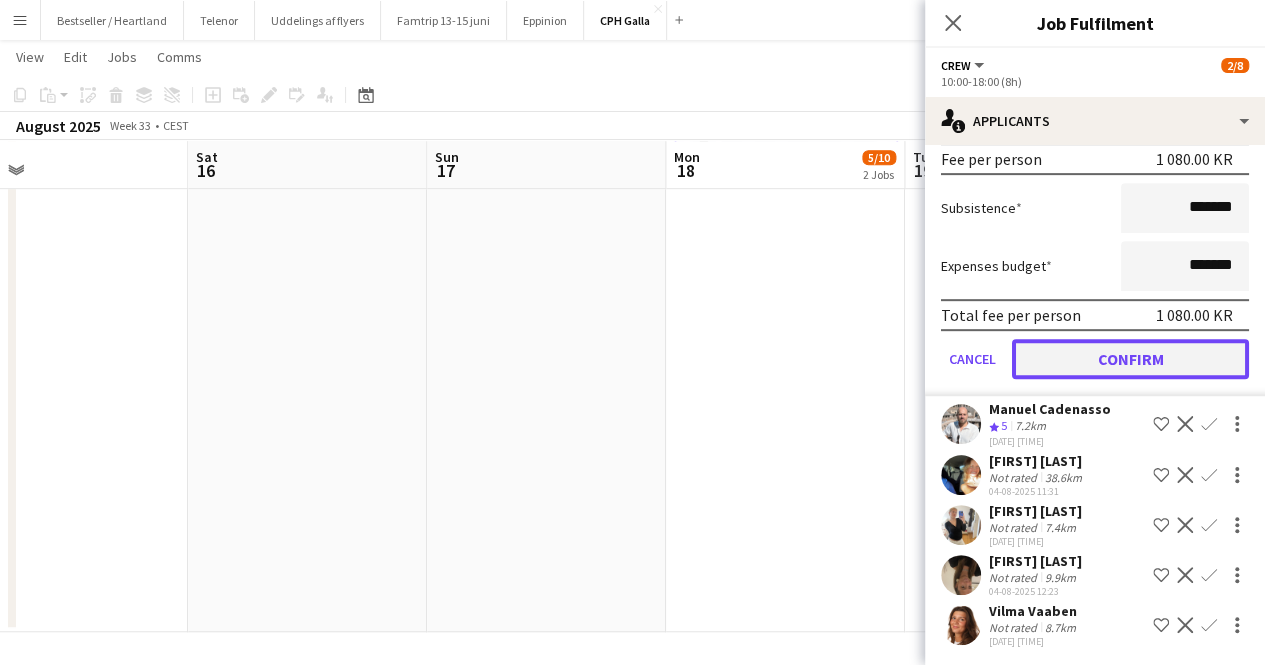 click on "Confirm" 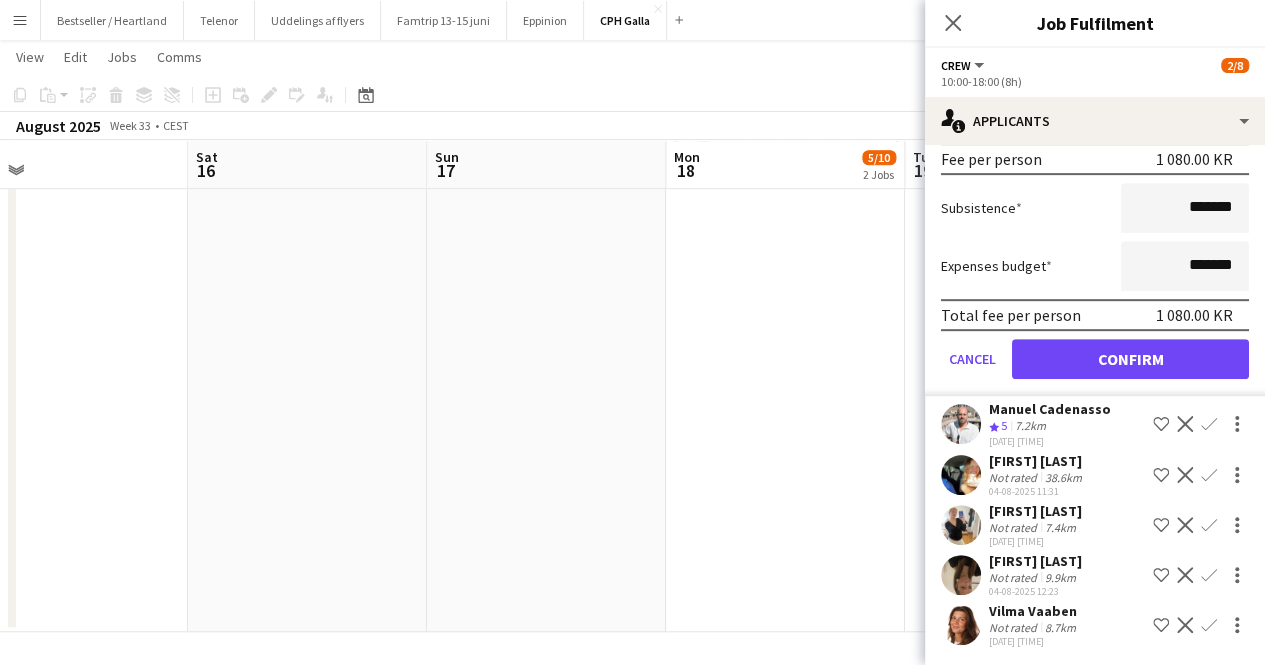 scroll, scrollTop: 0, scrollLeft: 0, axis: both 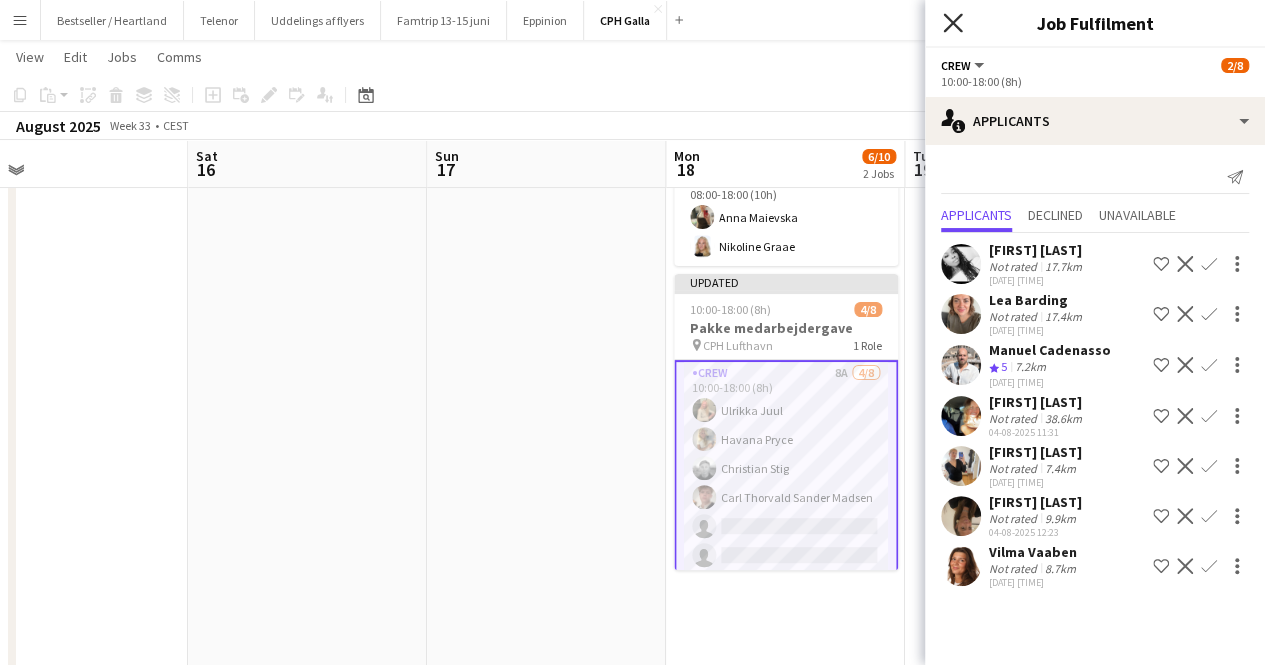 click on "Close pop-in" 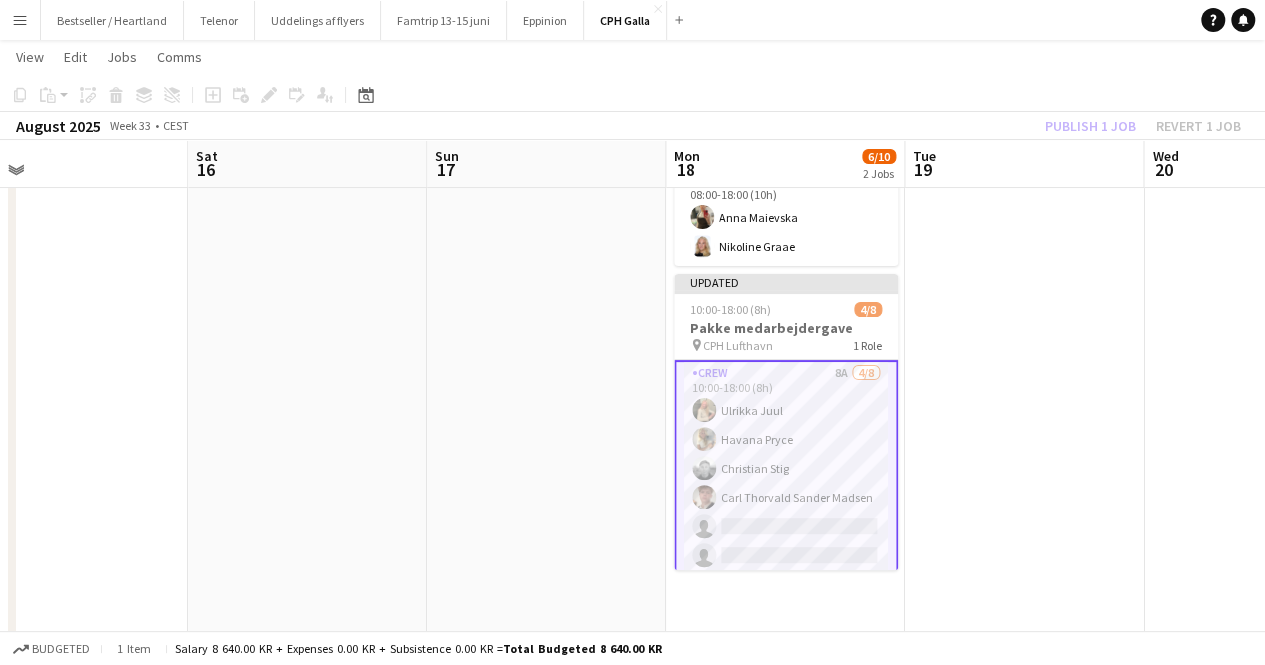click at bounding box center [1024, 567] 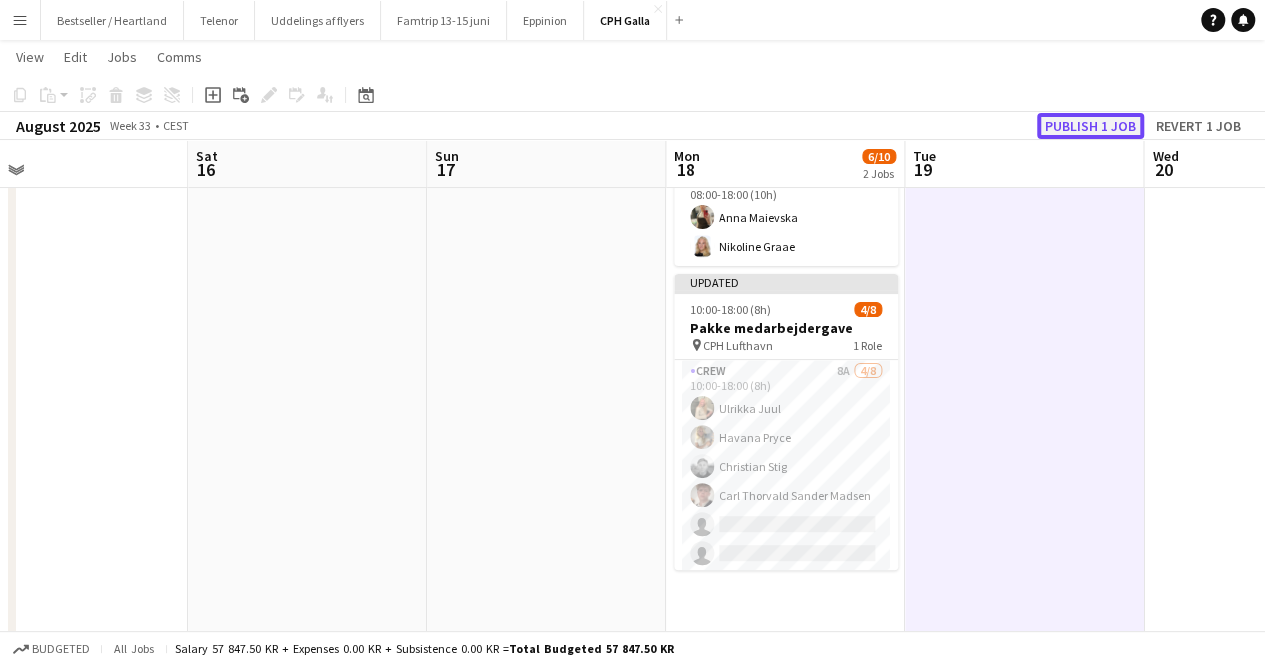 click on "Publish 1 job" 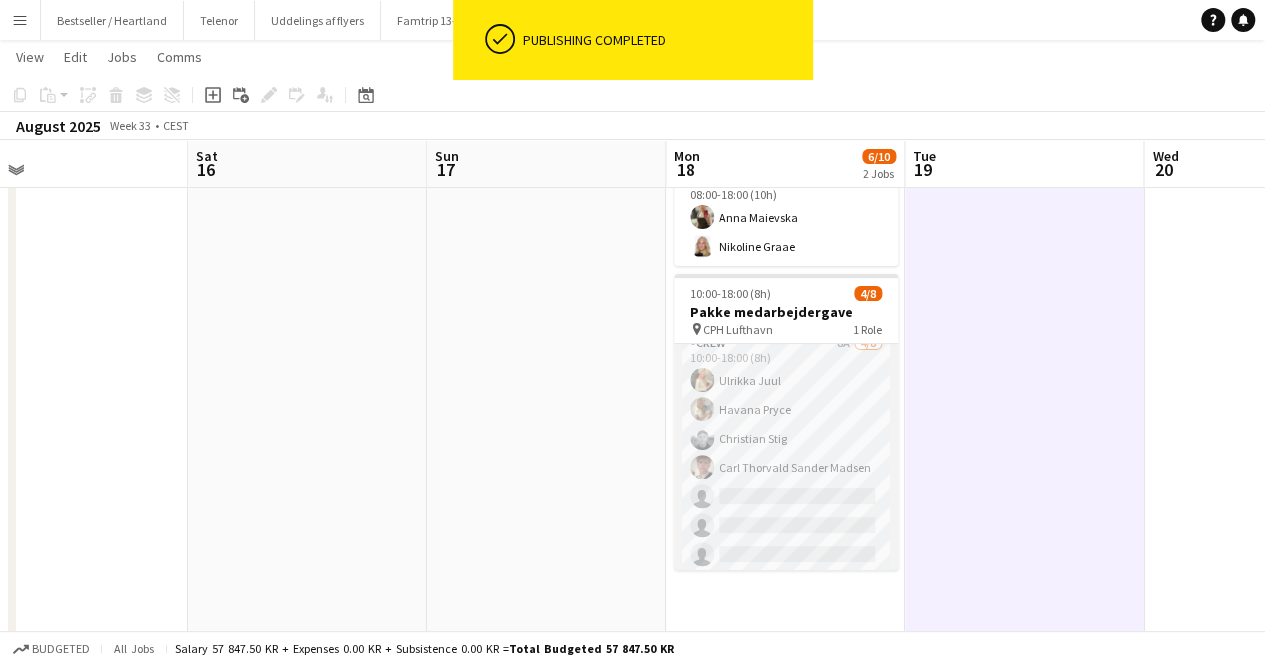 scroll, scrollTop: 0, scrollLeft: 0, axis: both 